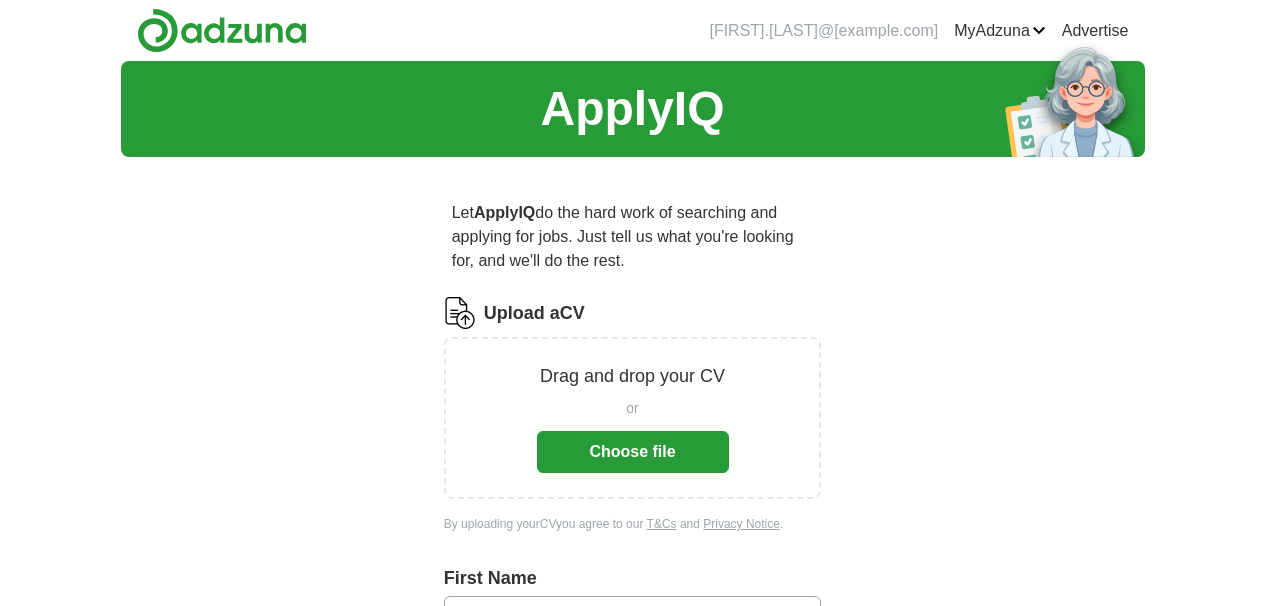 scroll, scrollTop: 0, scrollLeft: 0, axis: both 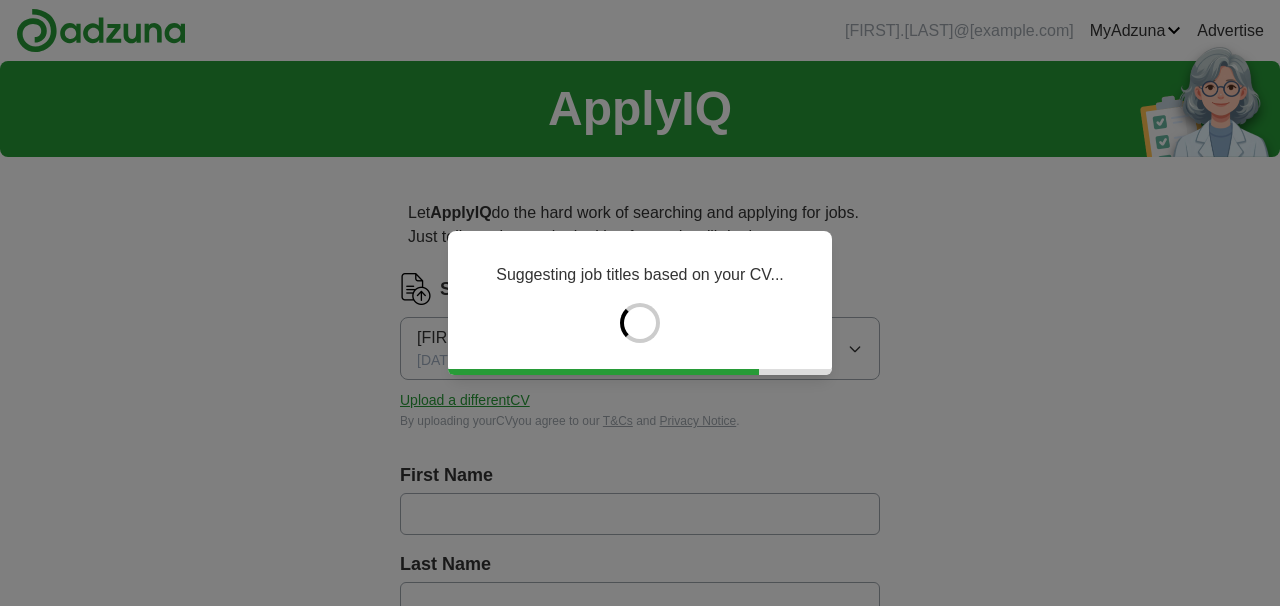 type on "******" 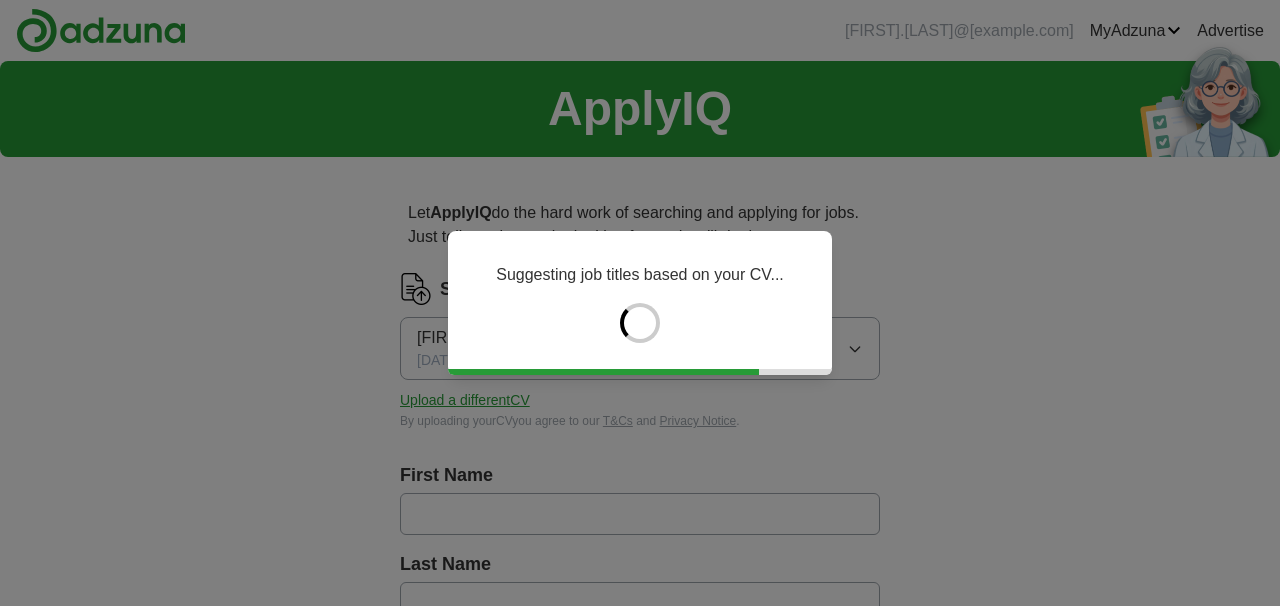 type on "******" 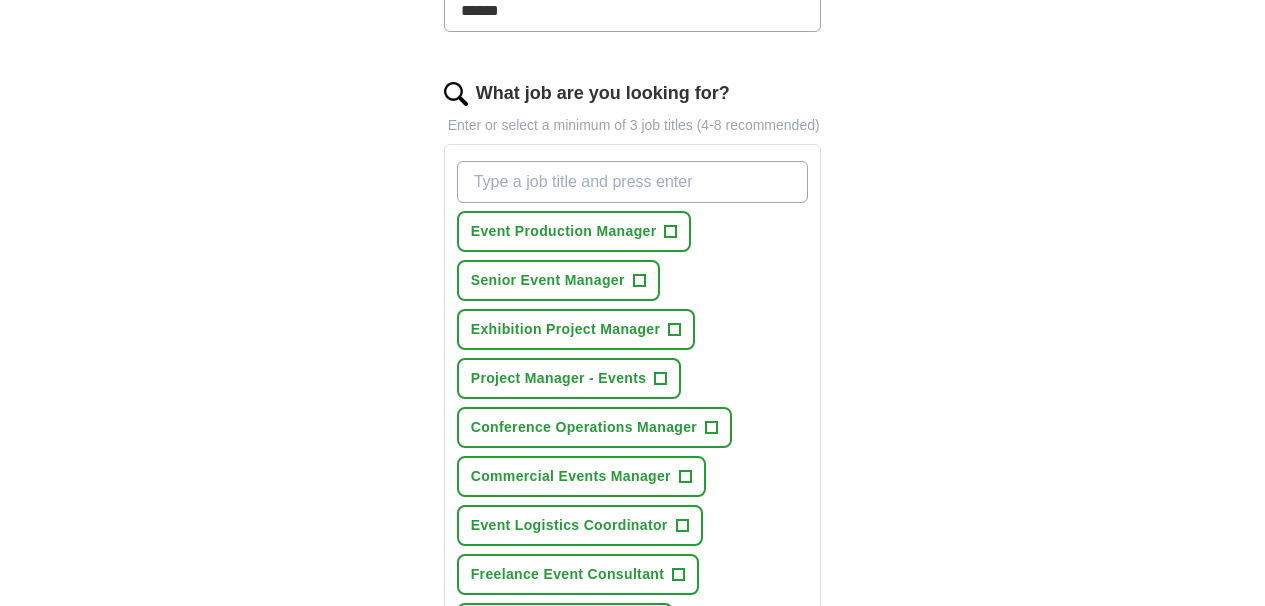 scroll, scrollTop: 716, scrollLeft: 0, axis: vertical 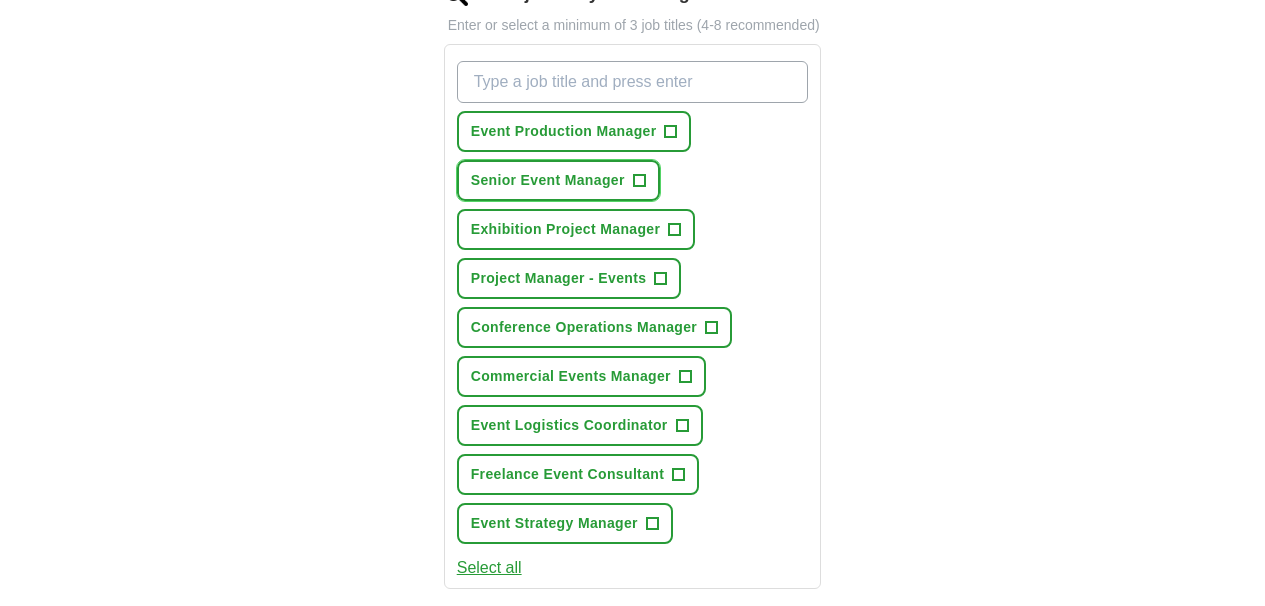 click on "+" at bounding box center (639, 181) 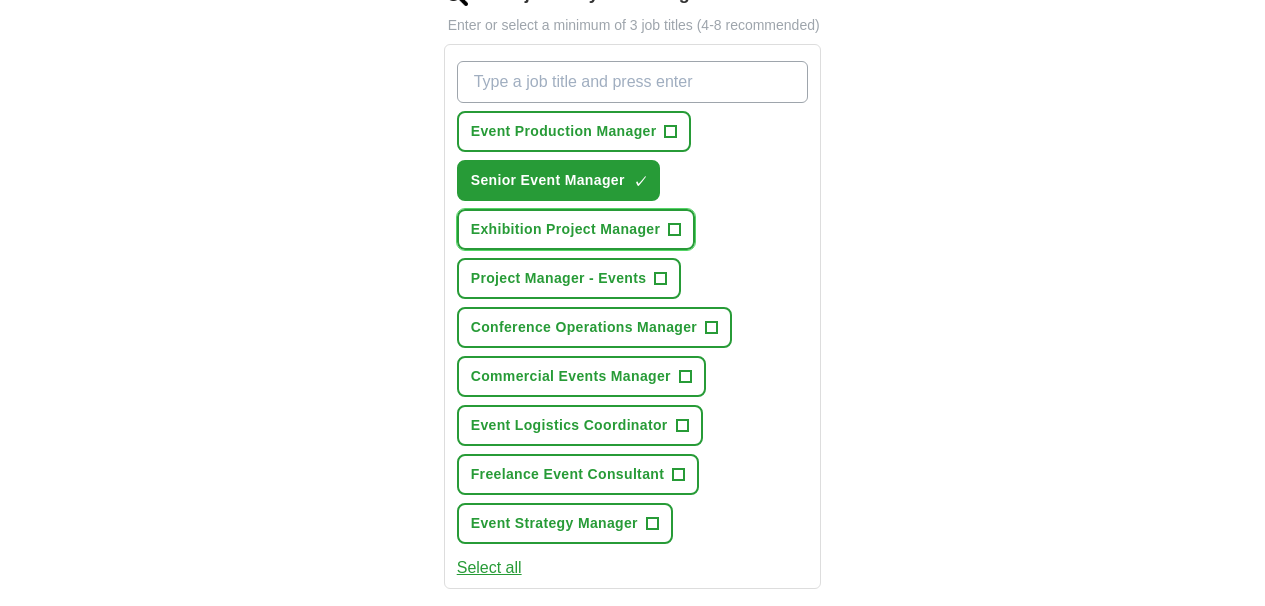 click on "Exhibition Project Manager" at bounding box center [566, 229] 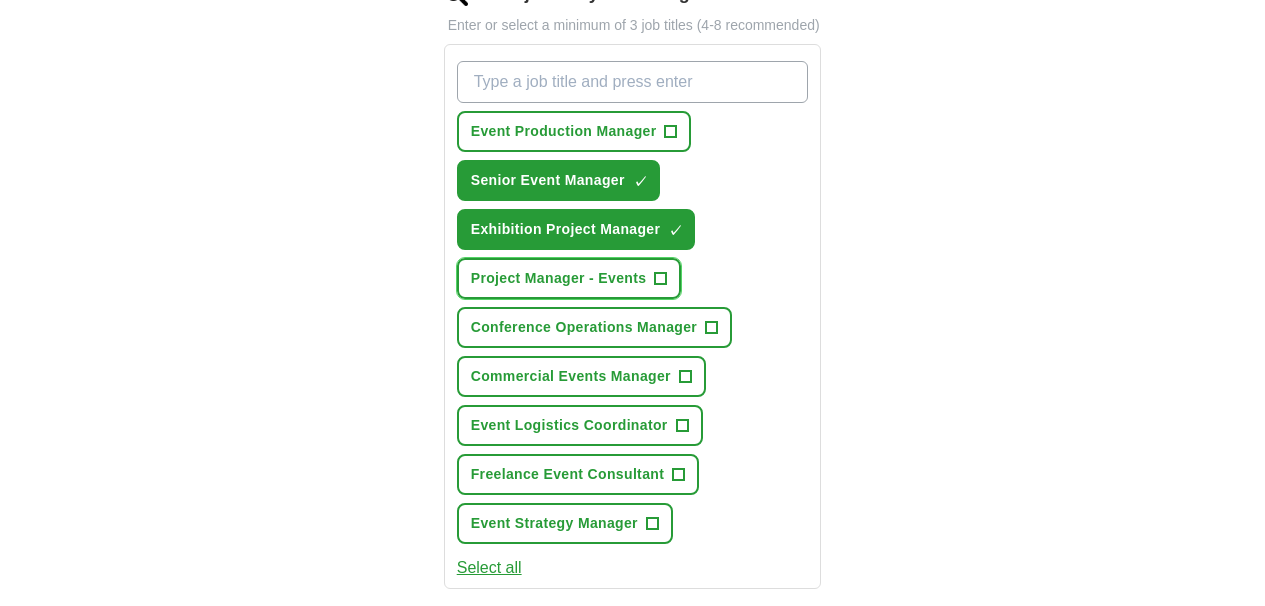 click on "Project Manager - Events" at bounding box center [559, 278] 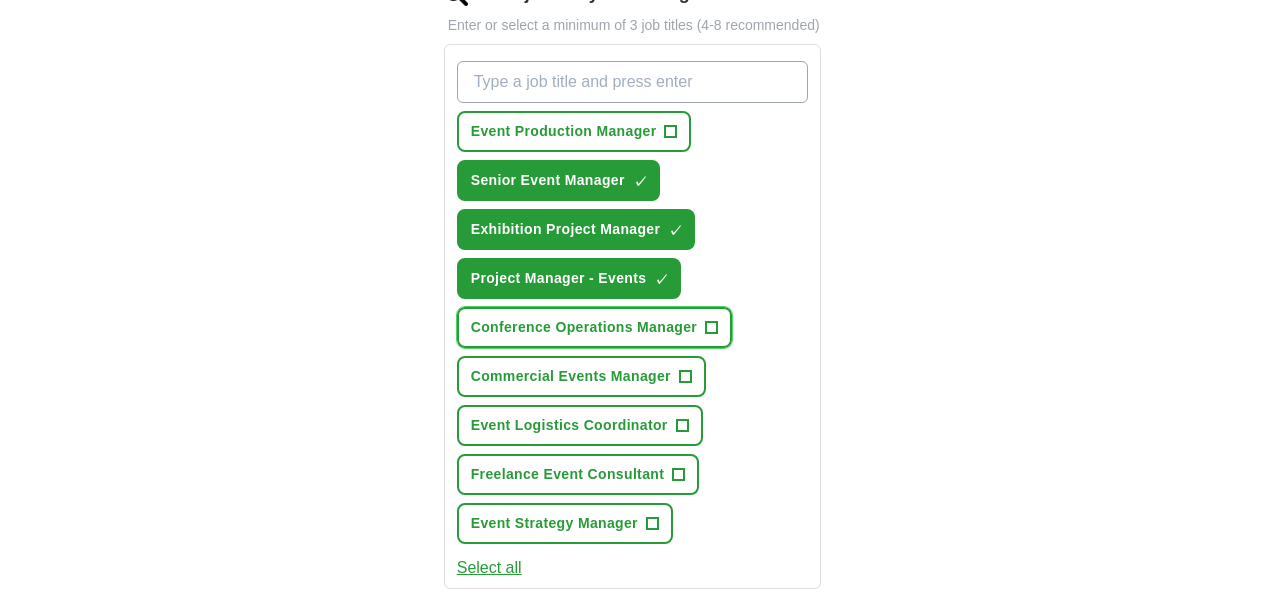 click on "Conference Operations Manager" at bounding box center (584, 327) 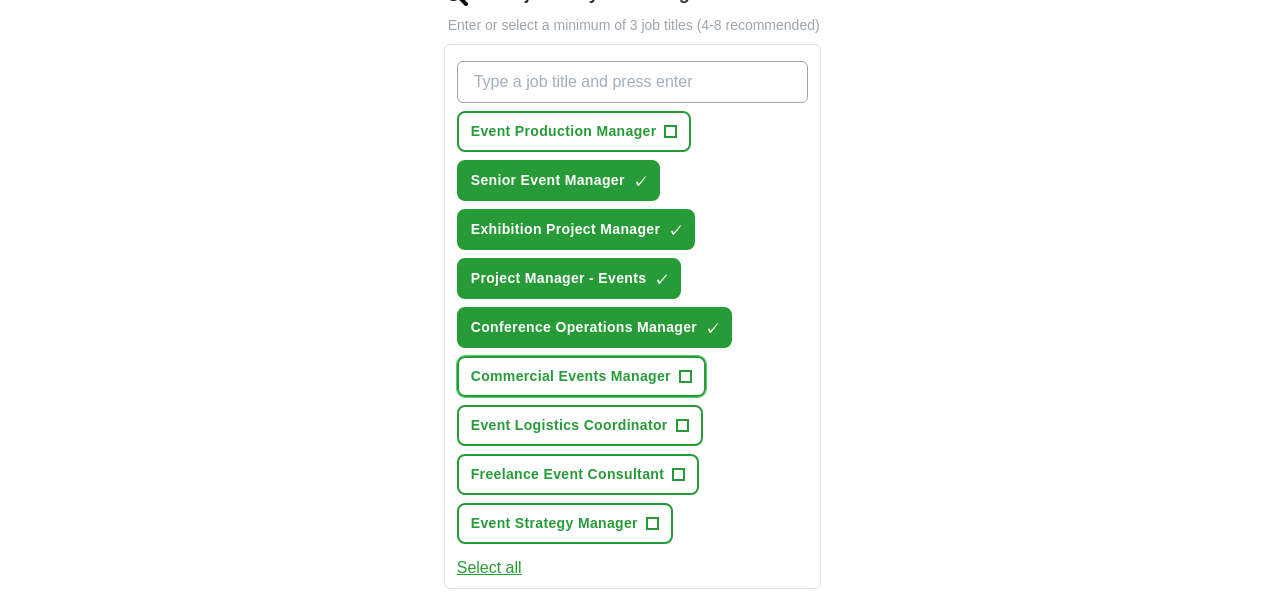 click on "Commercial Events Manager" at bounding box center (571, 376) 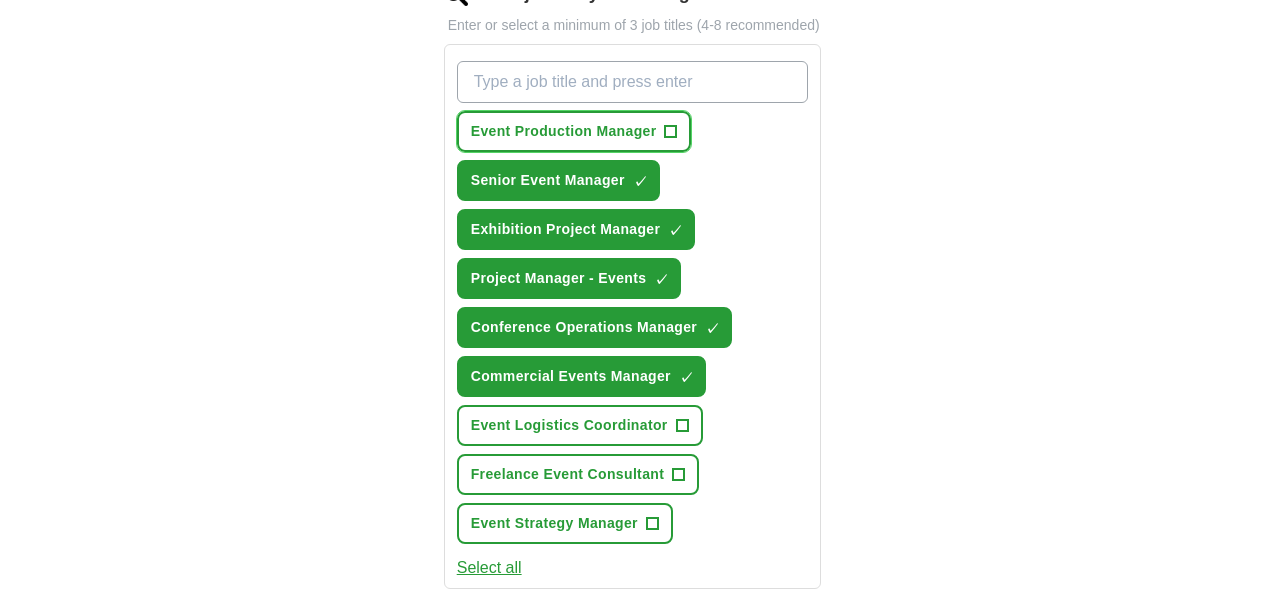 click on "Event Production Manager" at bounding box center (564, 131) 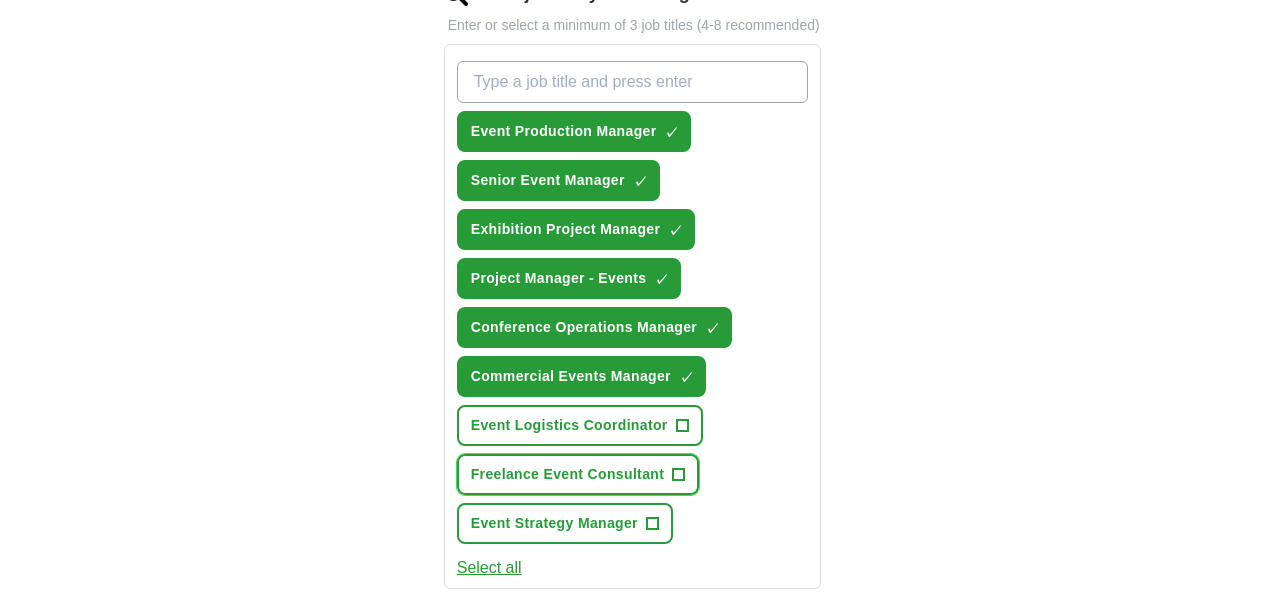 click on "Freelance Event Consultant" at bounding box center (567, 474) 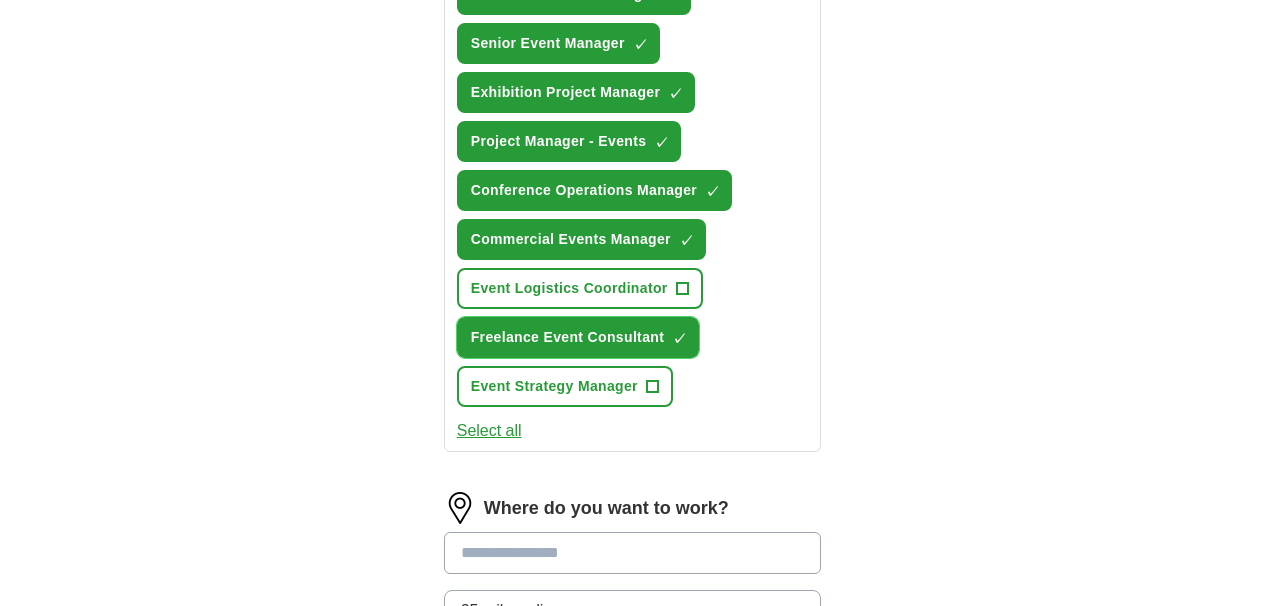scroll, scrollTop: 858, scrollLeft: 0, axis: vertical 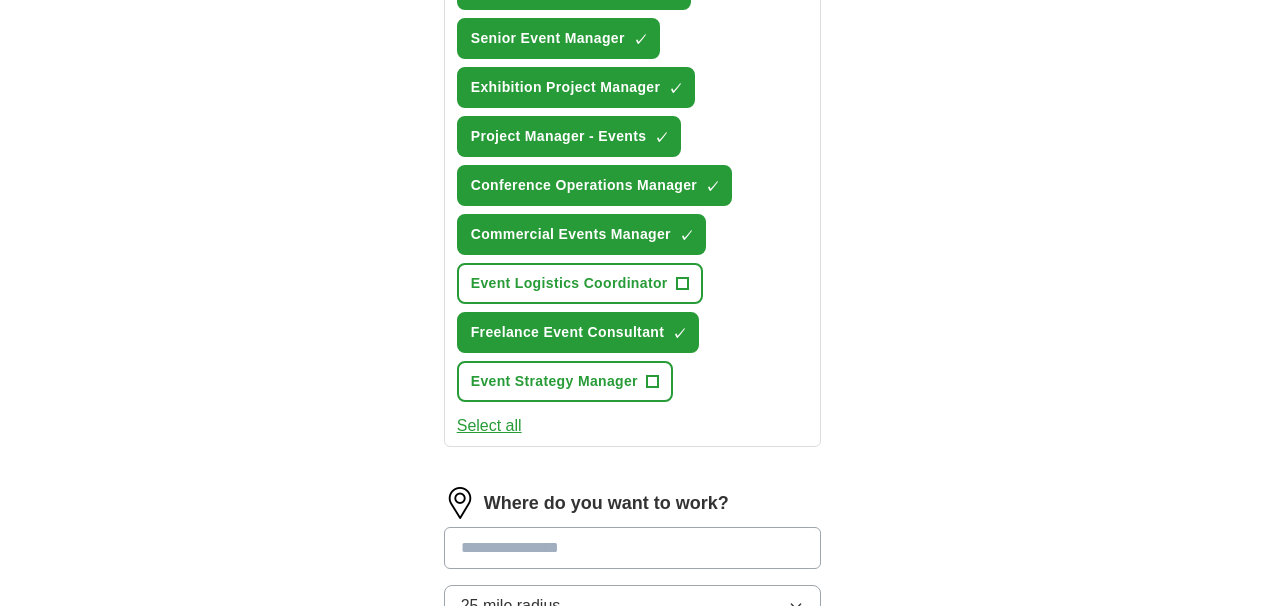 click at bounding box center (633, 548) 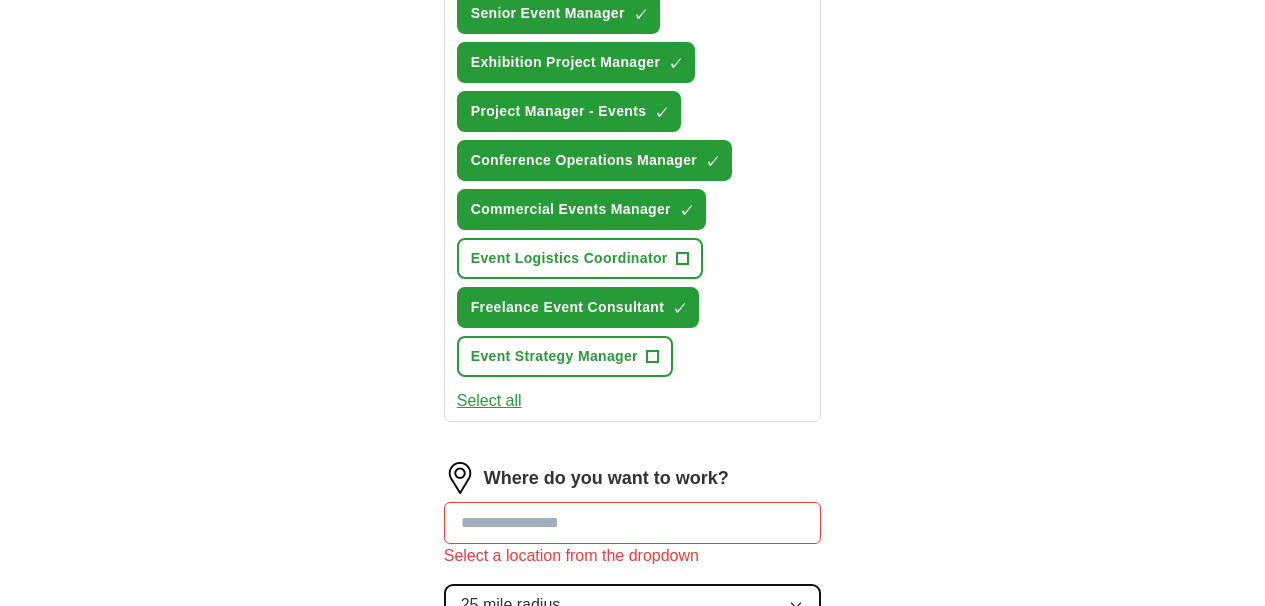 click on "Where do you want to work? Select a location from the dropdown 25 mile radius" at bounding box center [633, 552] 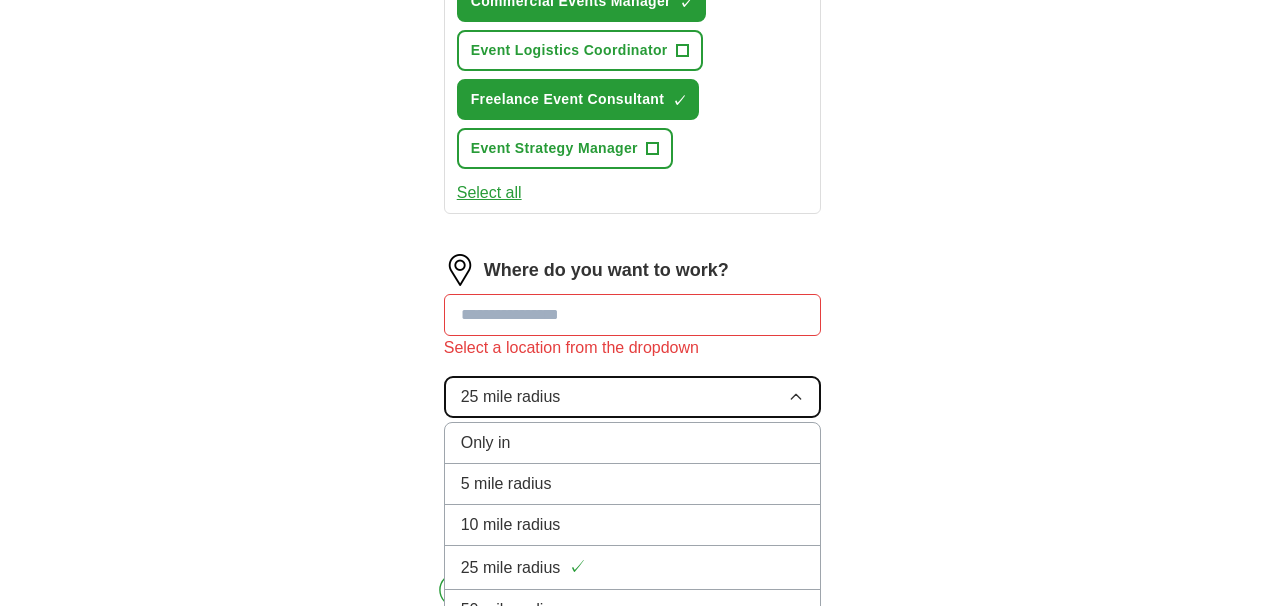 scroll, scrollTop: 1119, scrollLeft: 0, axis: vertical 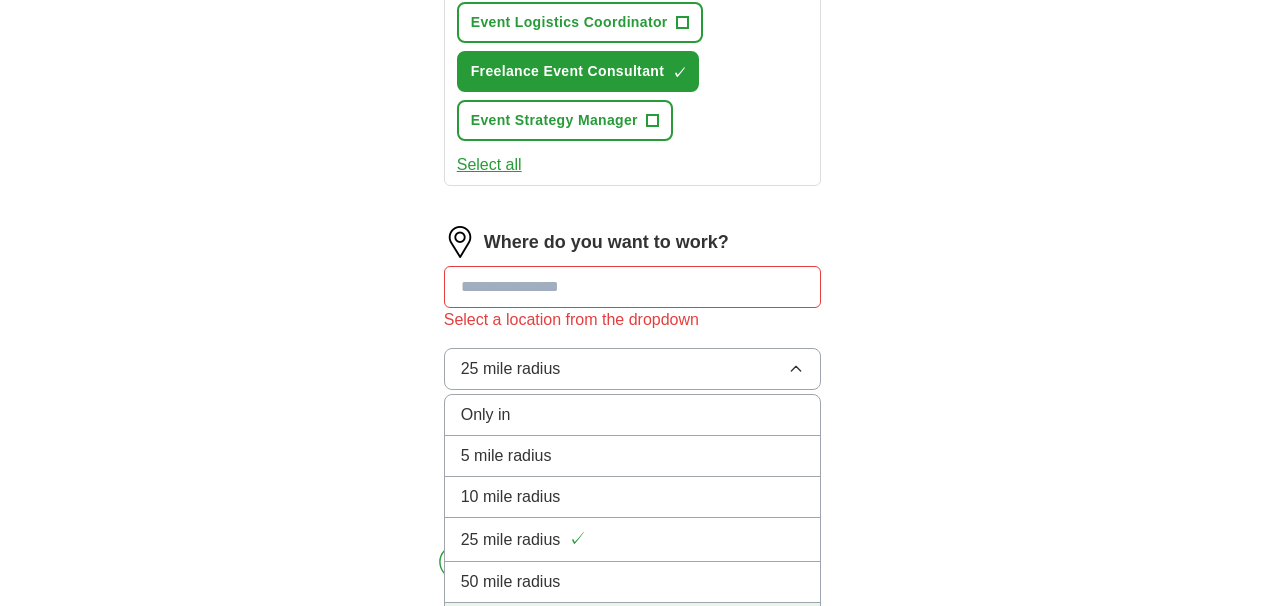 click on "100 mile radius" at bounding box center (633, 623) 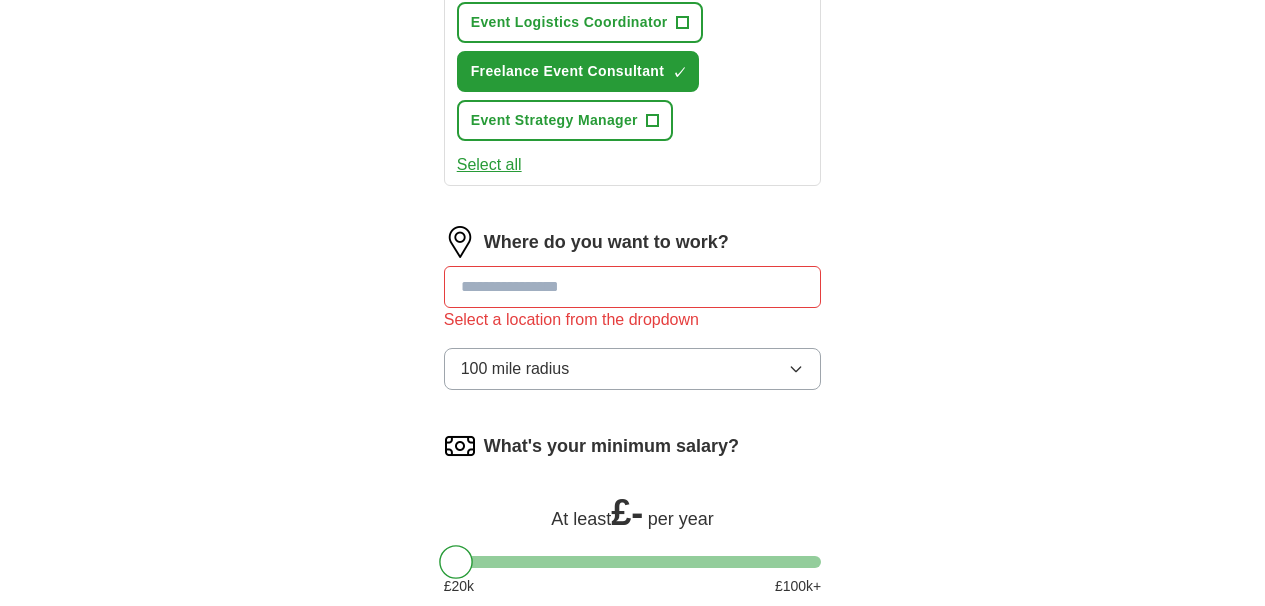 click at bounding box center [633, 287] 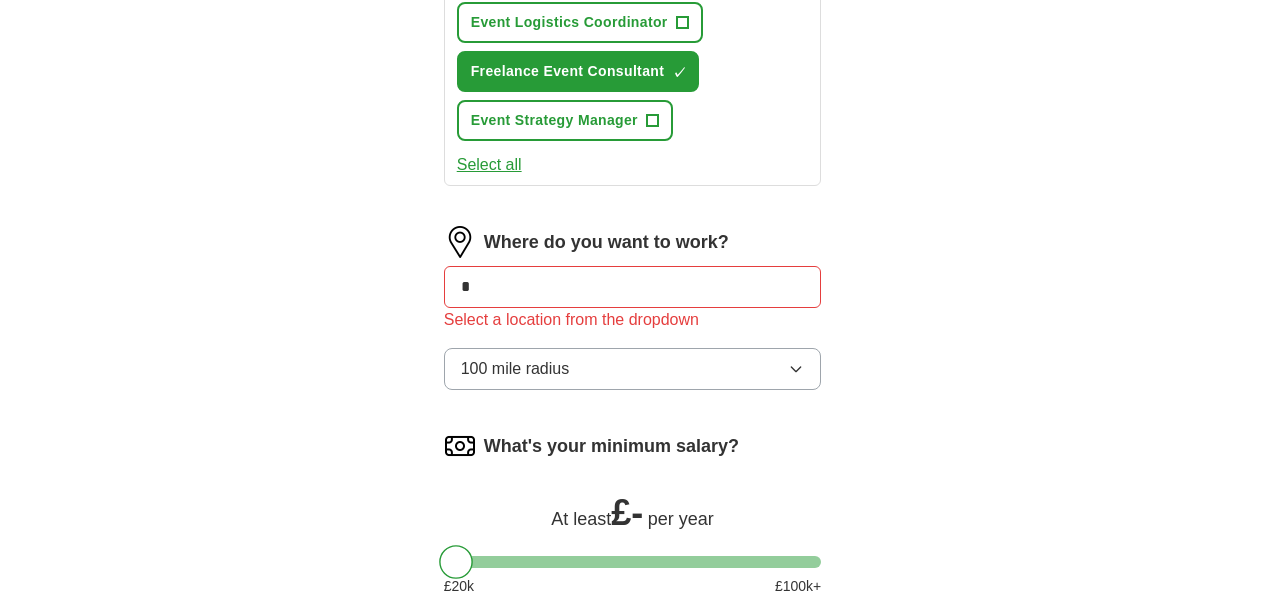 type on "*" 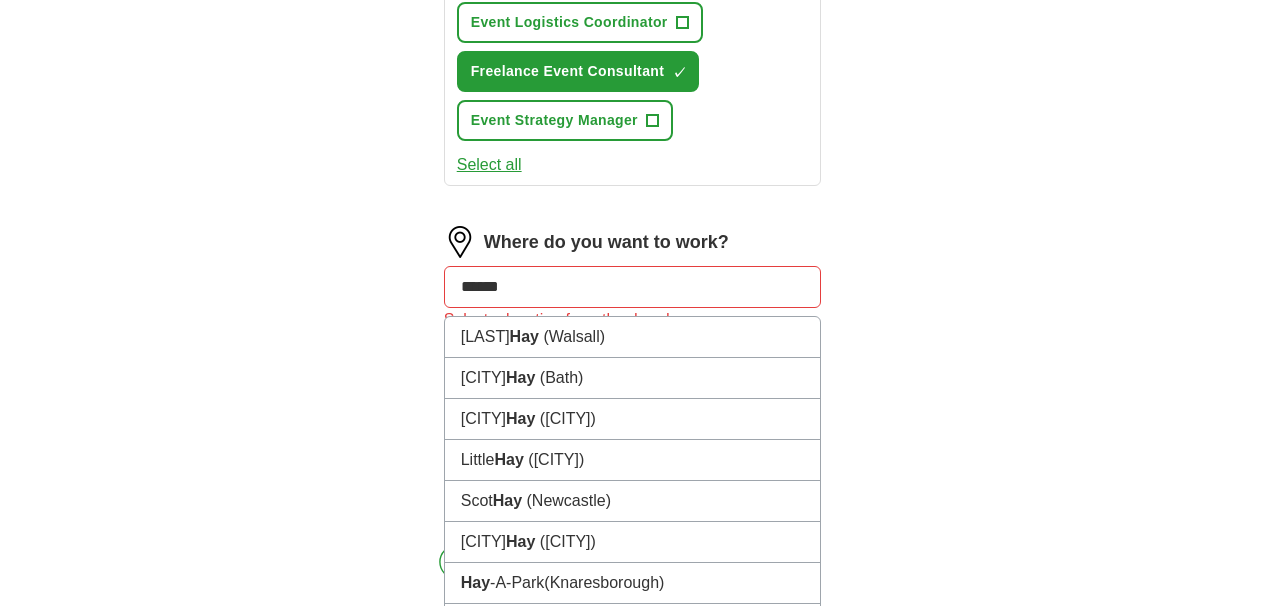 type on "*******" 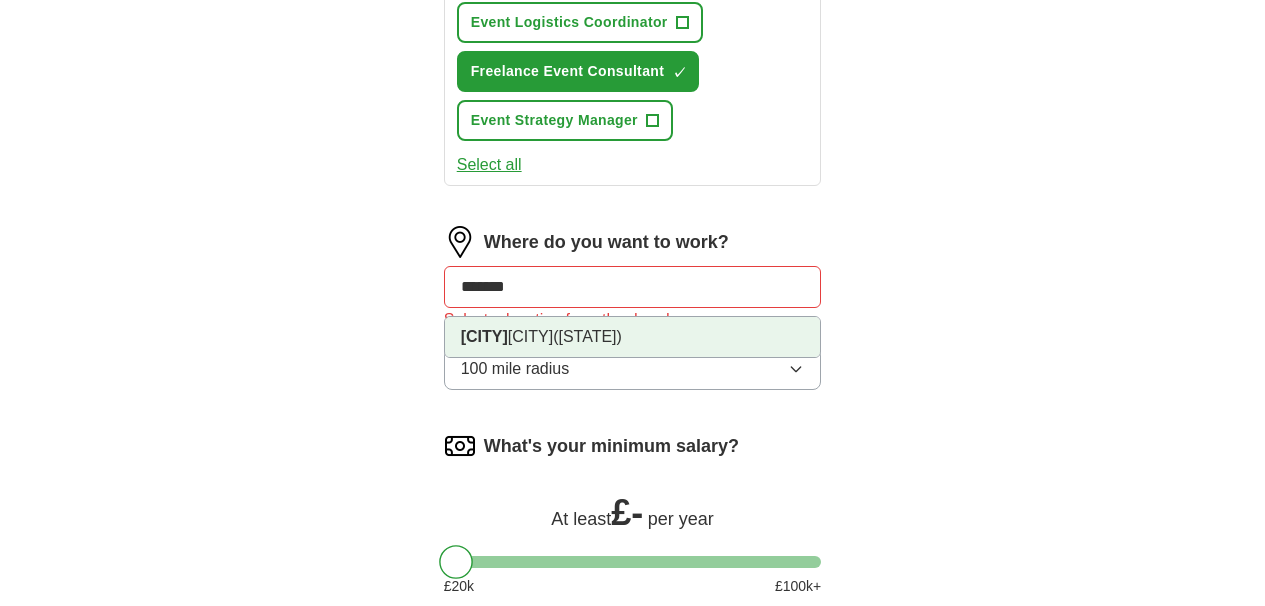 click on "([STATE])" at bounding box center (587, 336) 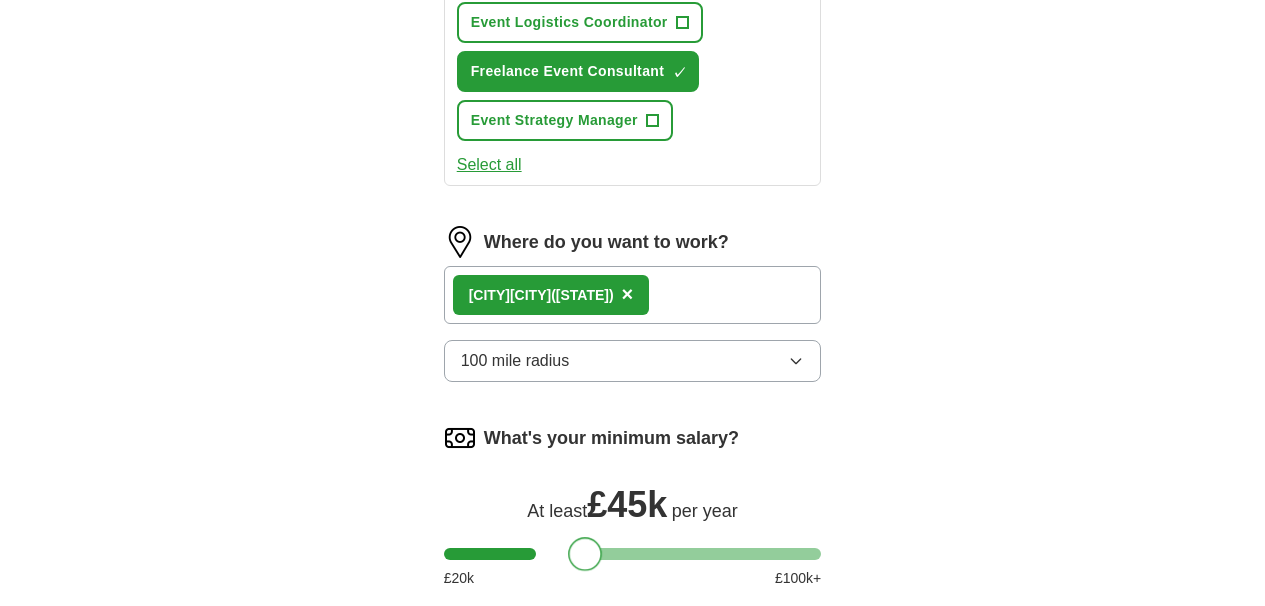 drag, startPoint x: 420, startPoint y: 481, endPoint x: 549, endPoint y: 492, distance: 129.46814 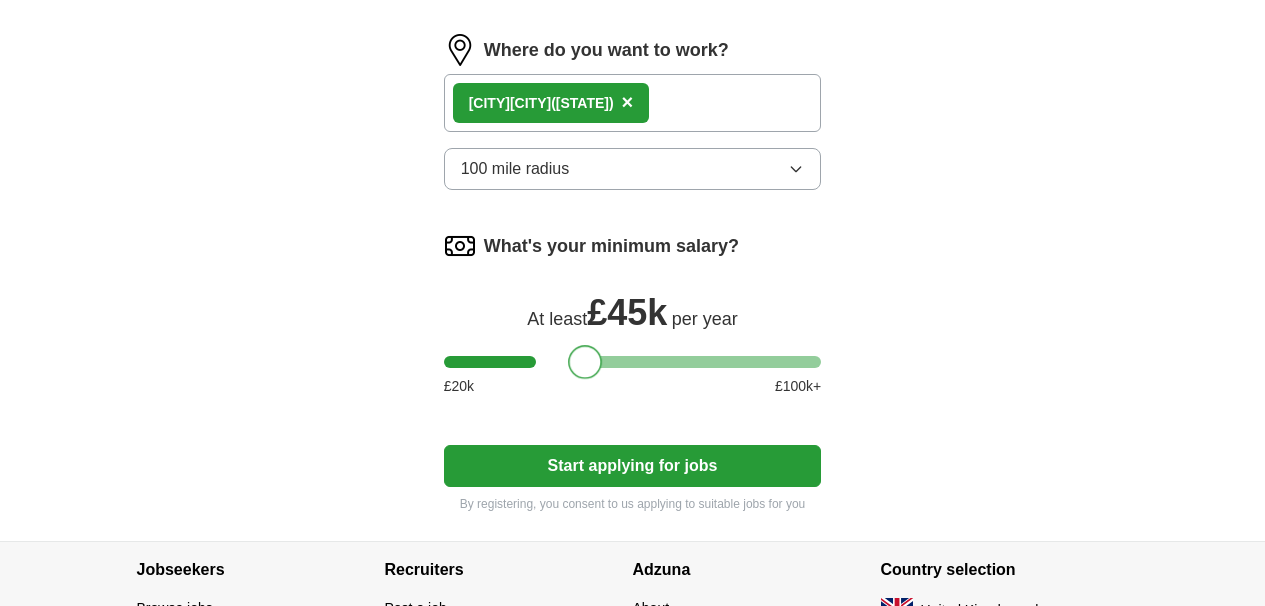 scroll, scrollTop: 1375, scrollLeft: 0, axis: vertical 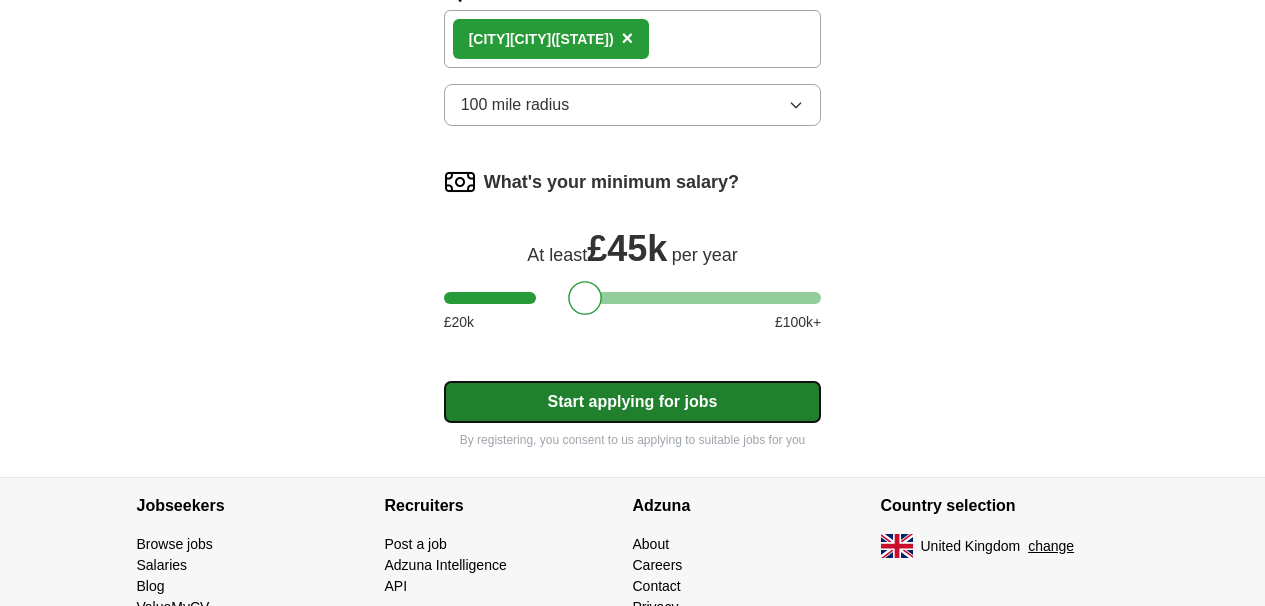 click on "Start applying for jobs" at bounding box center [633, 402] 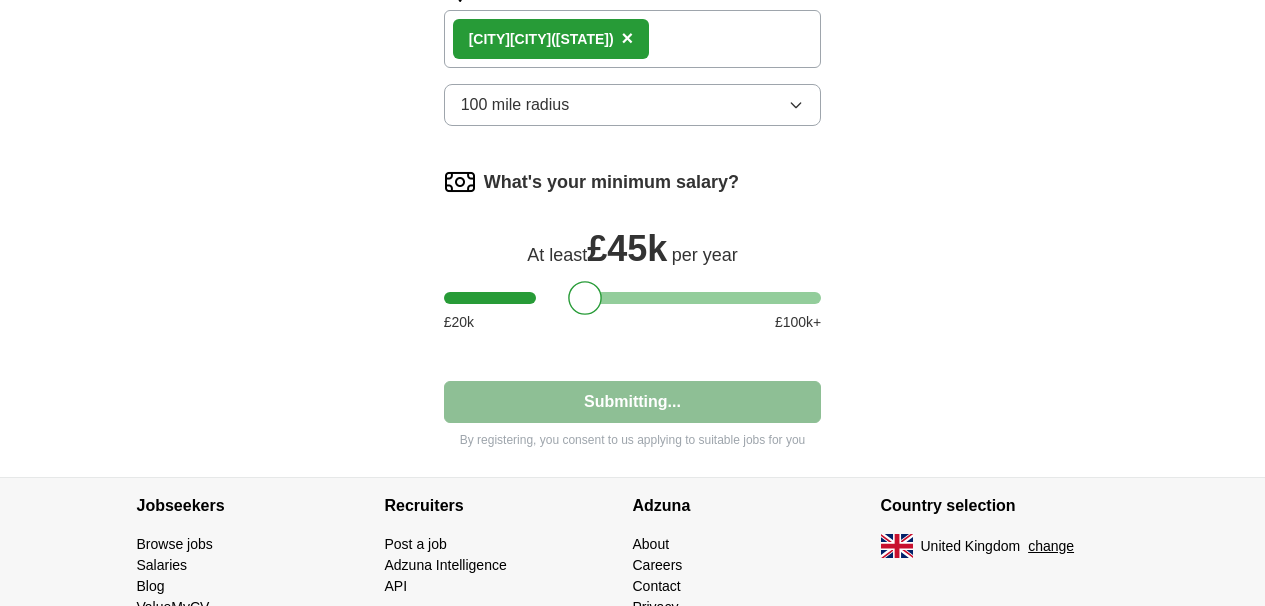 select on "**" 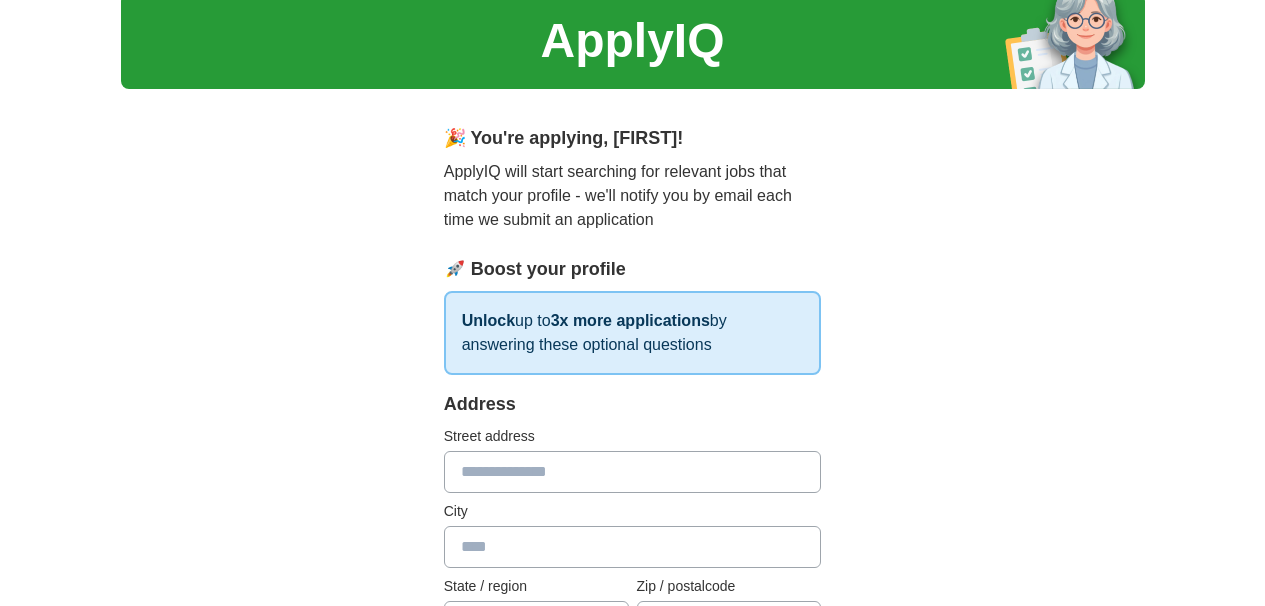 scroll, scrollTop: 70, scrollLeft: 0, axis: vertical 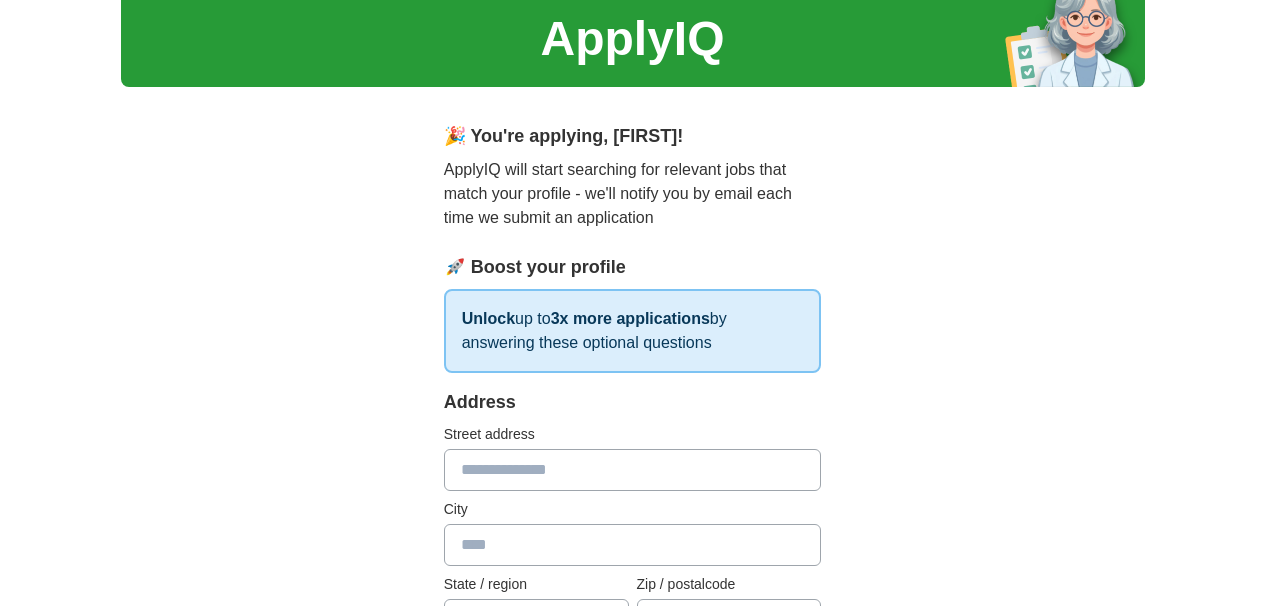 click at bounding box center [633, 470] 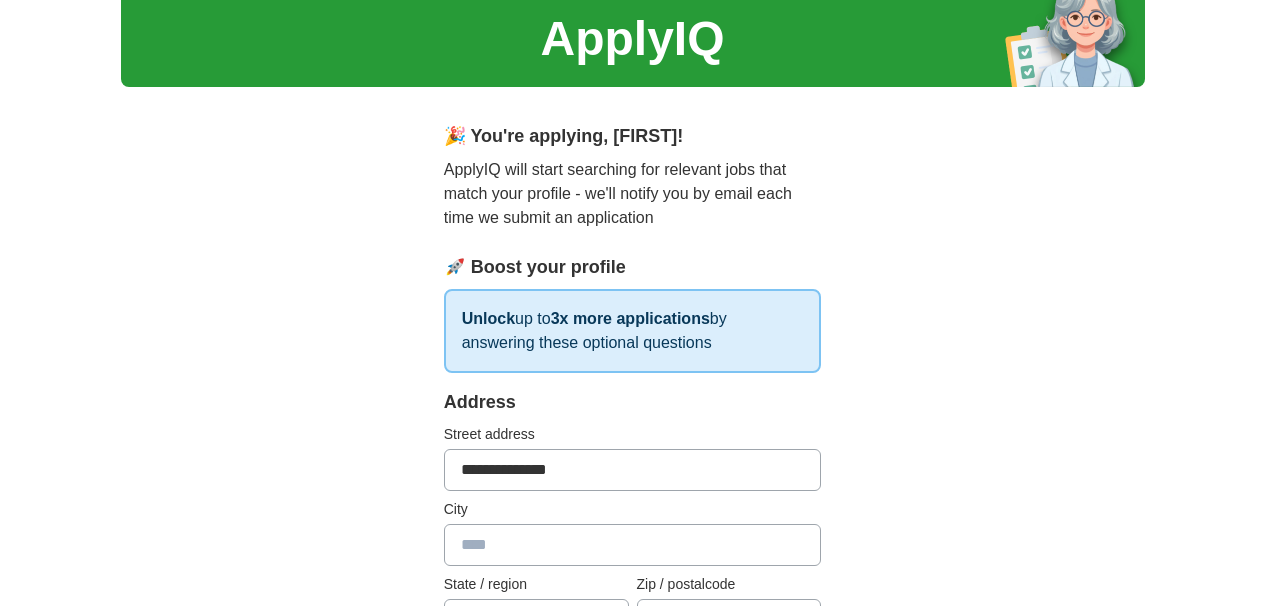 type on "**********" 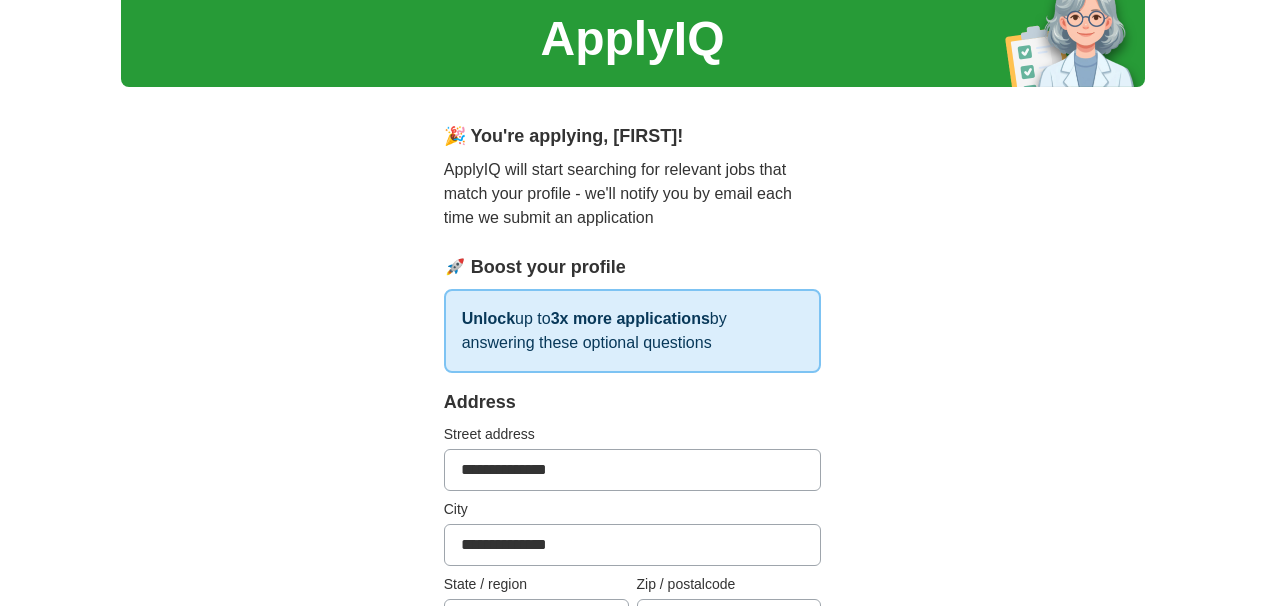 type on "*********" 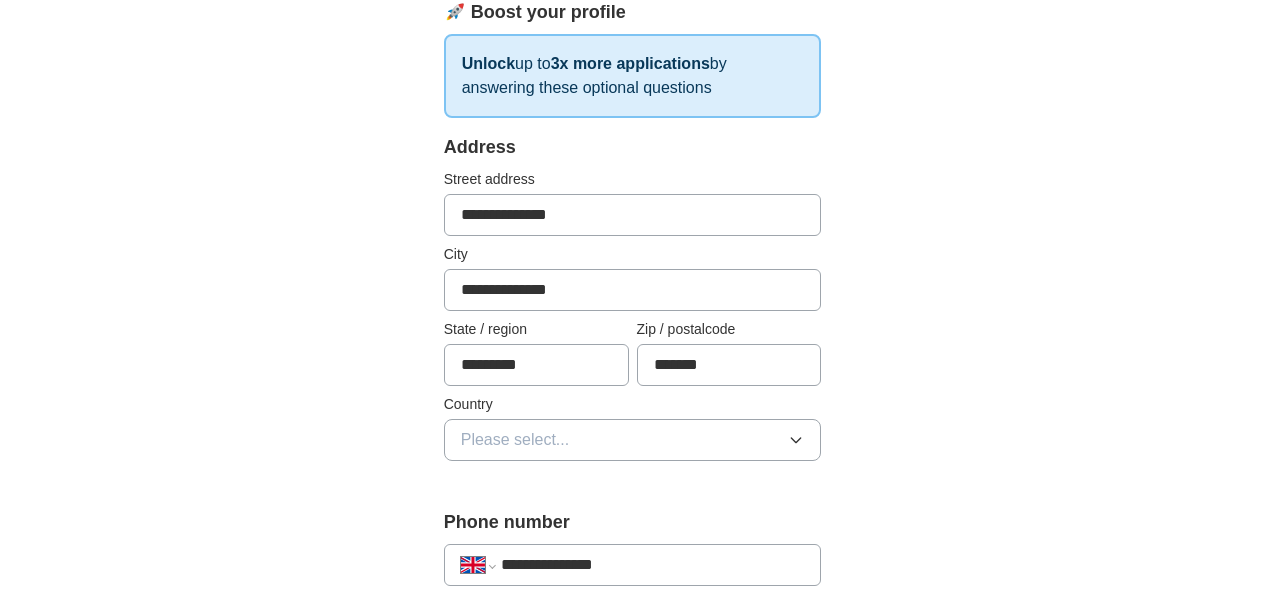 scroll, scrollTop: 344, scrollLeft: 0, axis: vertical 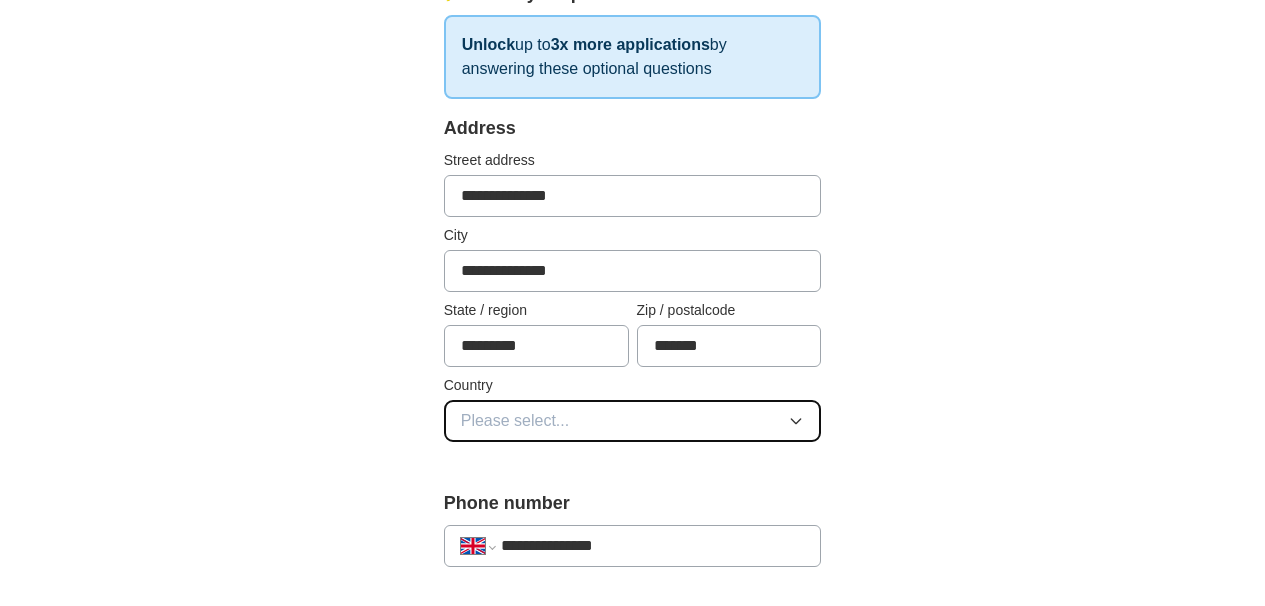click on "Please select..." at bounding box center (633, 421) 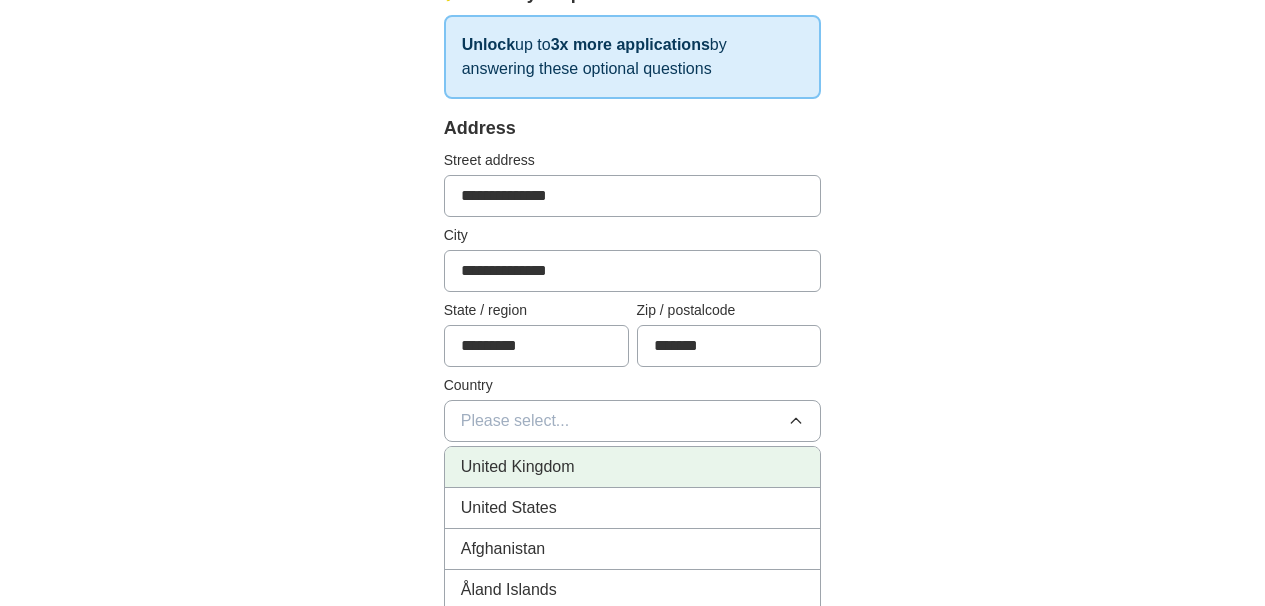 click on "United Kingdom" at bounding box center (633, 467) 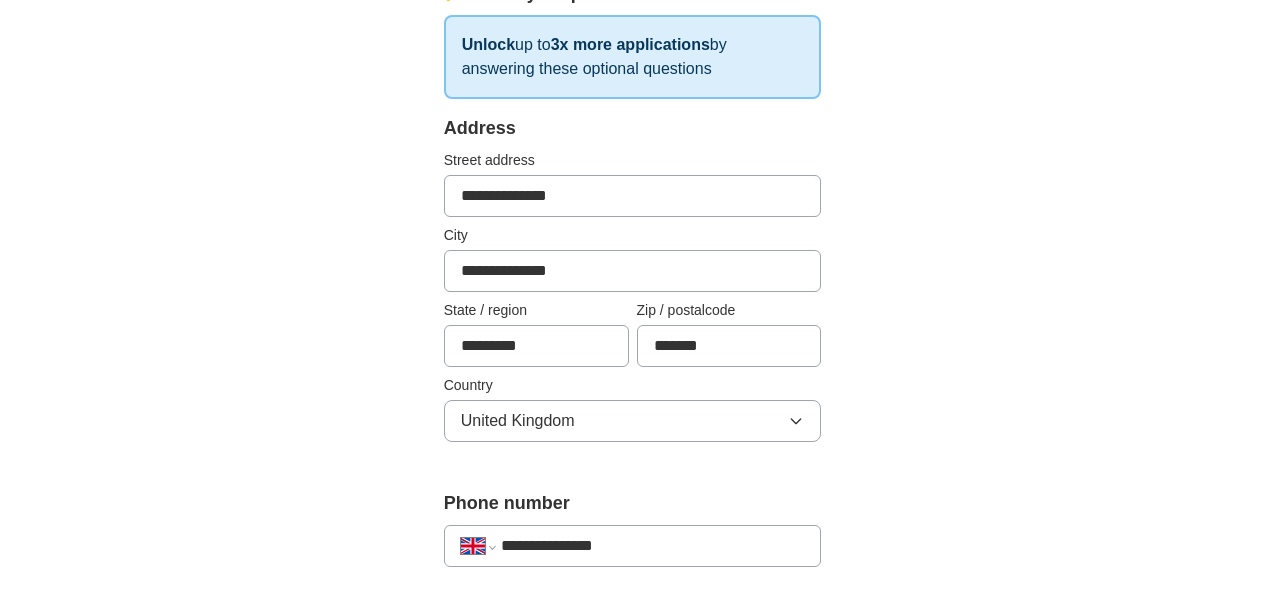 click on "**********" at bounding box center (633, 639) 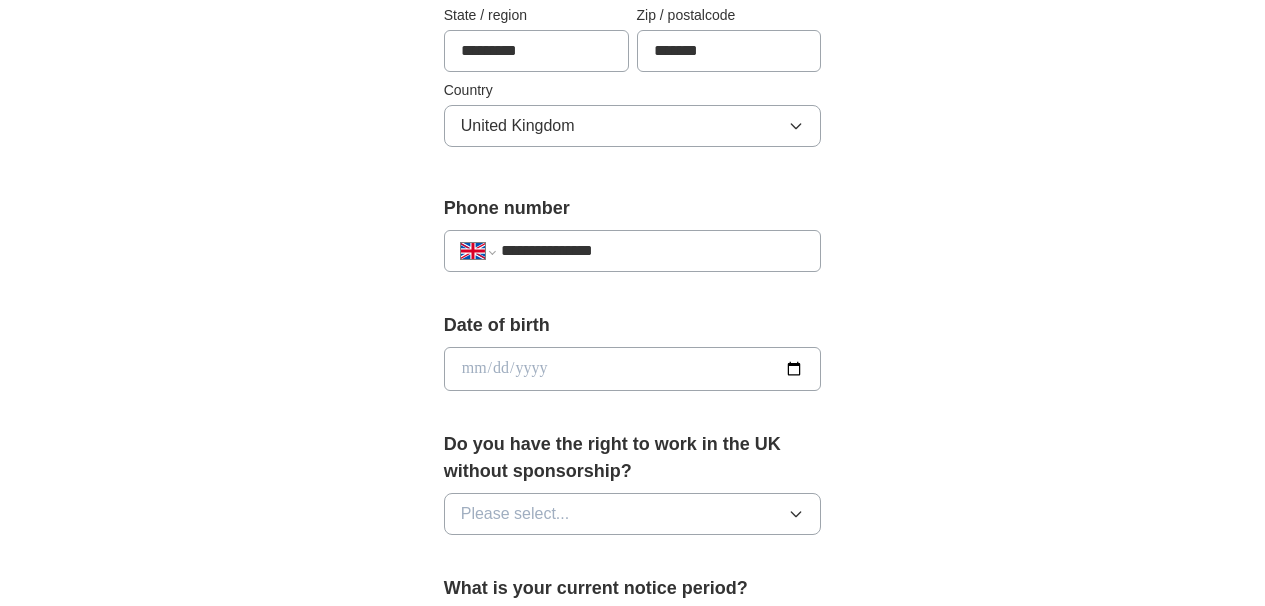 scroll, scrollTop: 693, scrollLeft: 0, axis: vertical 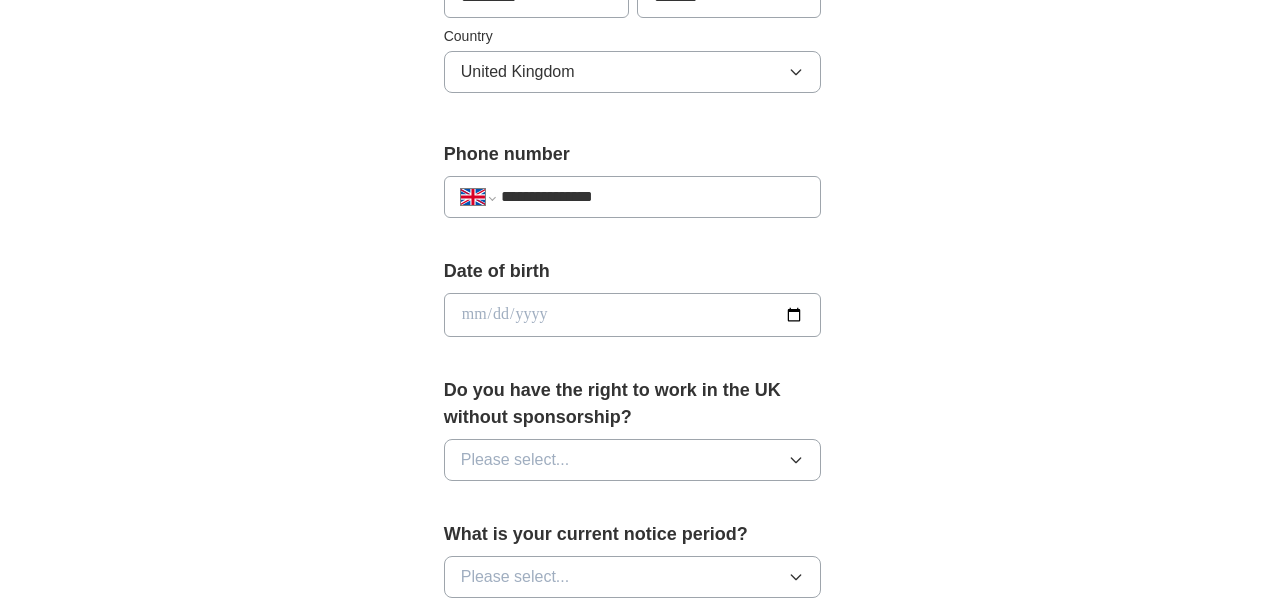 click at bounding box center (633, 315) 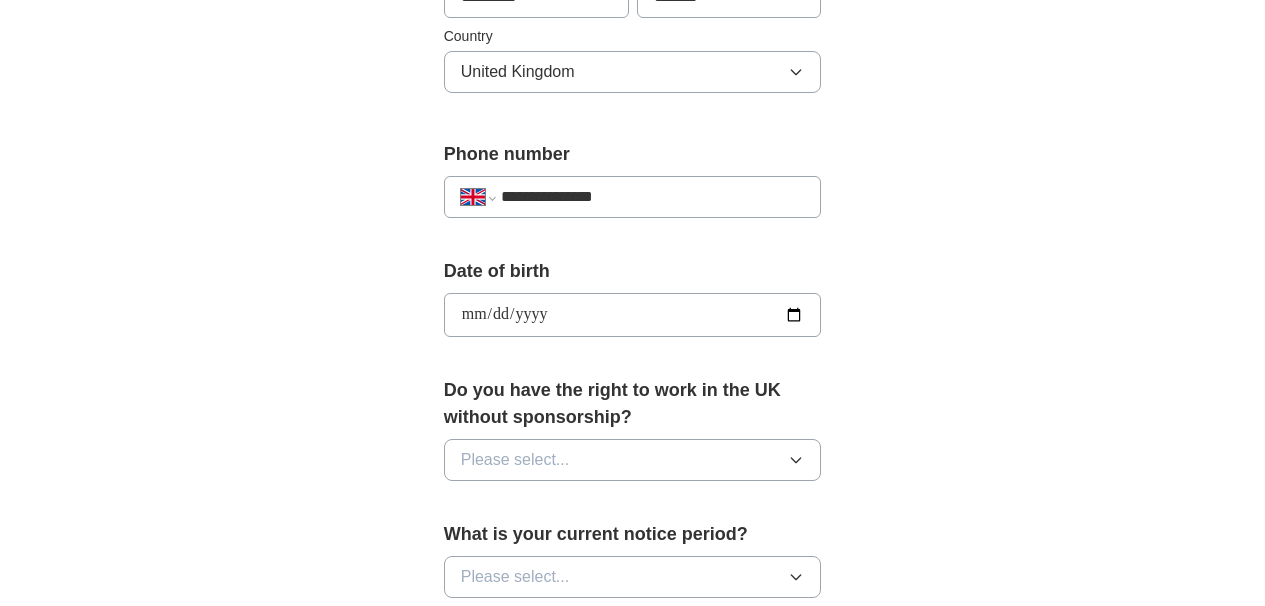 type on "**********" 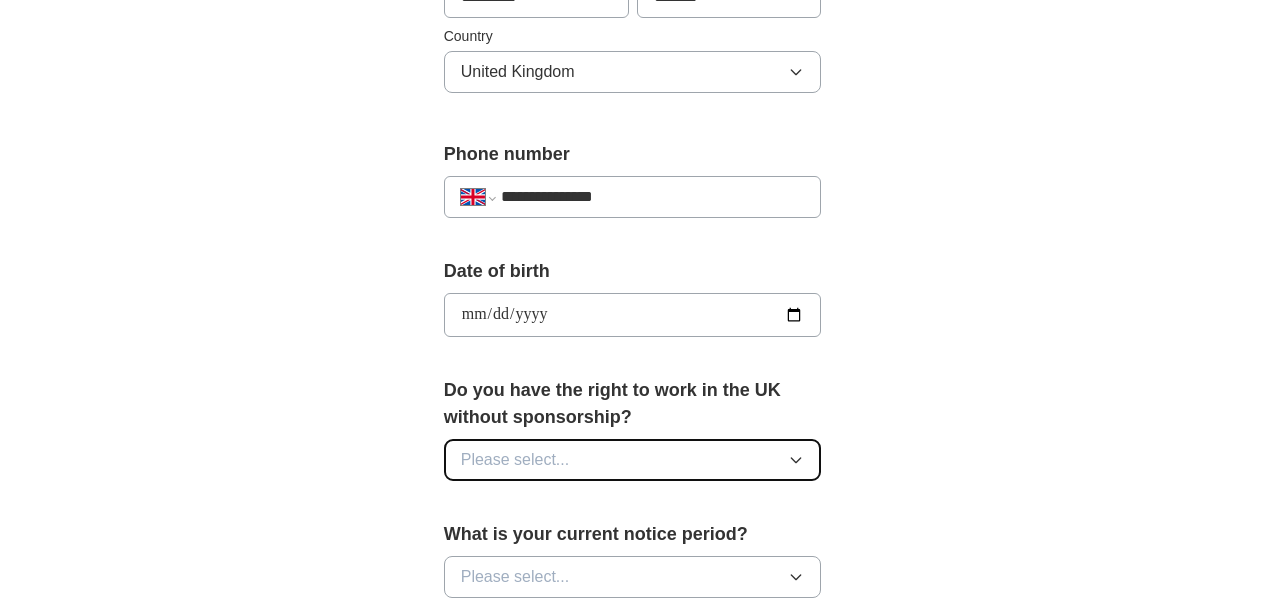 click on "Please select..." at bounding box center [633, 460] 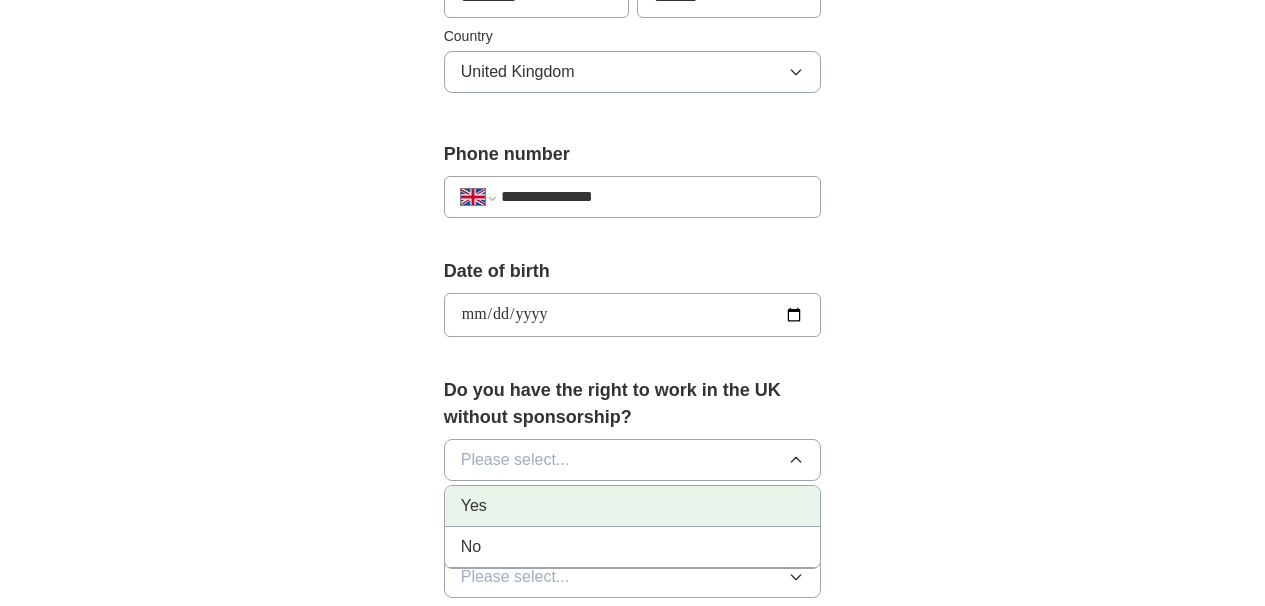 click on "Yes" at bounding box center (633, 506) 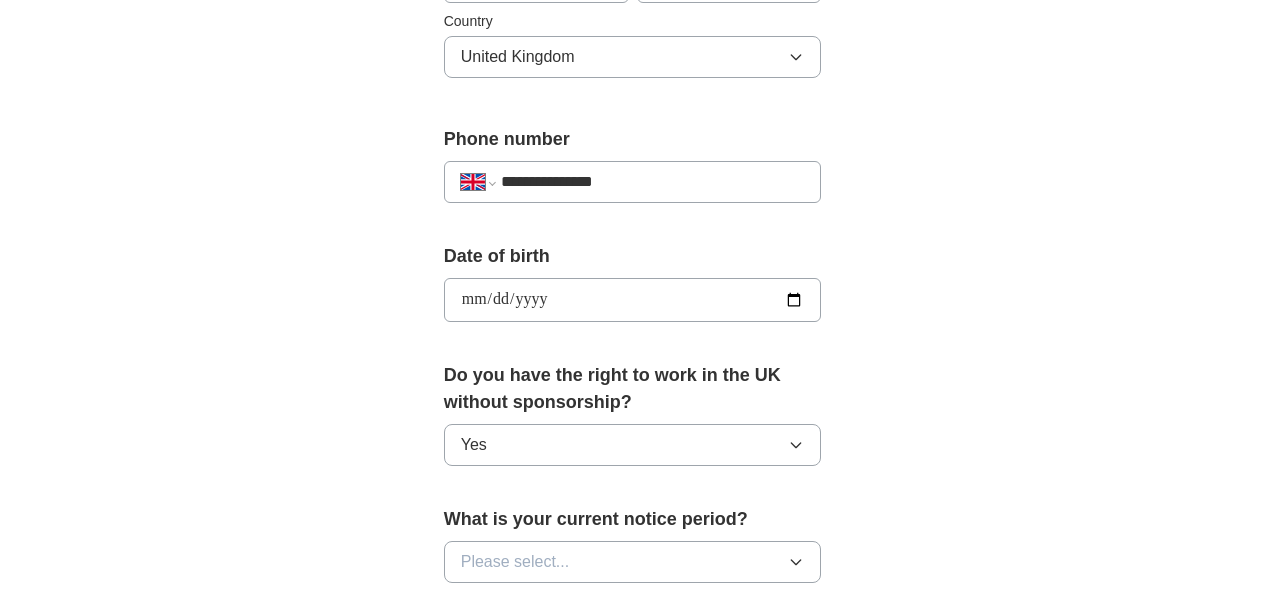scroll, scrollTop: 709, scrollLeft: 0, axis: vertical 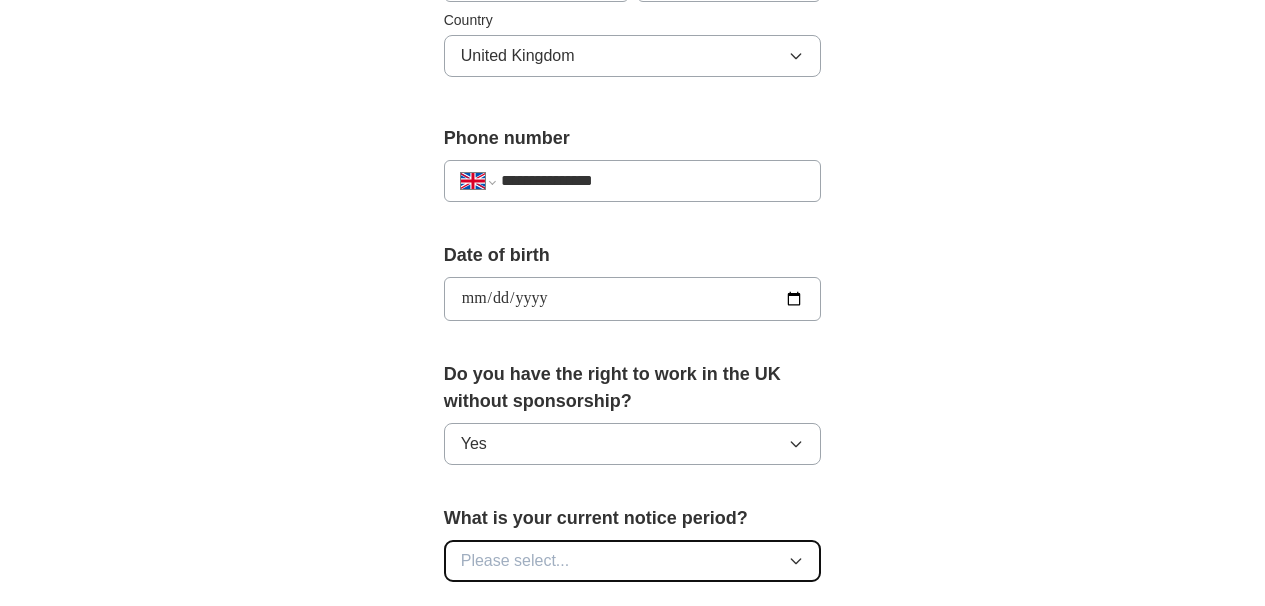 click on "Please select..." at bounding box center [633, 561] 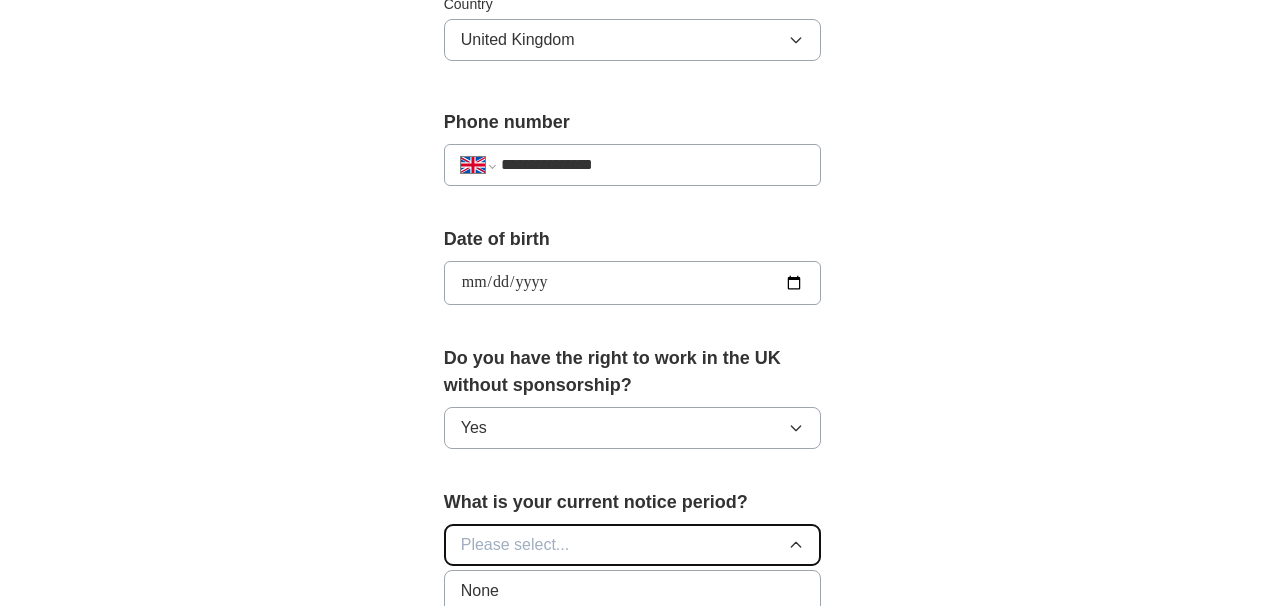 scroll, scrollTop: 1061, scrollLeft: 0, axis: vertical 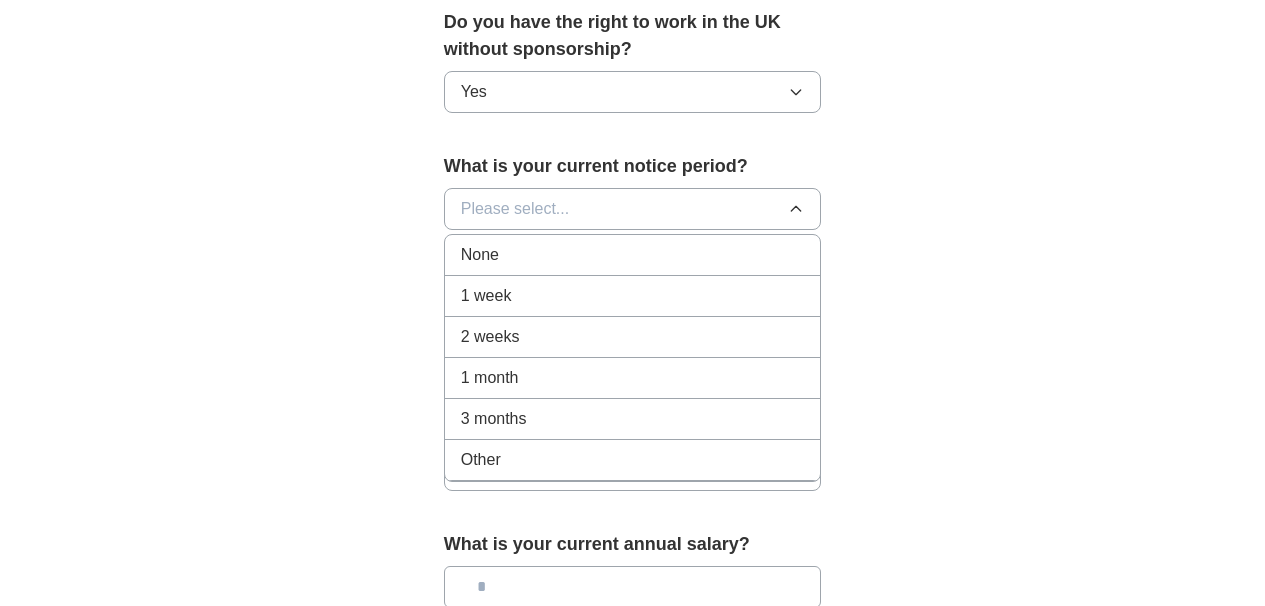 click on "1 week" at bounding box center [633, 296] 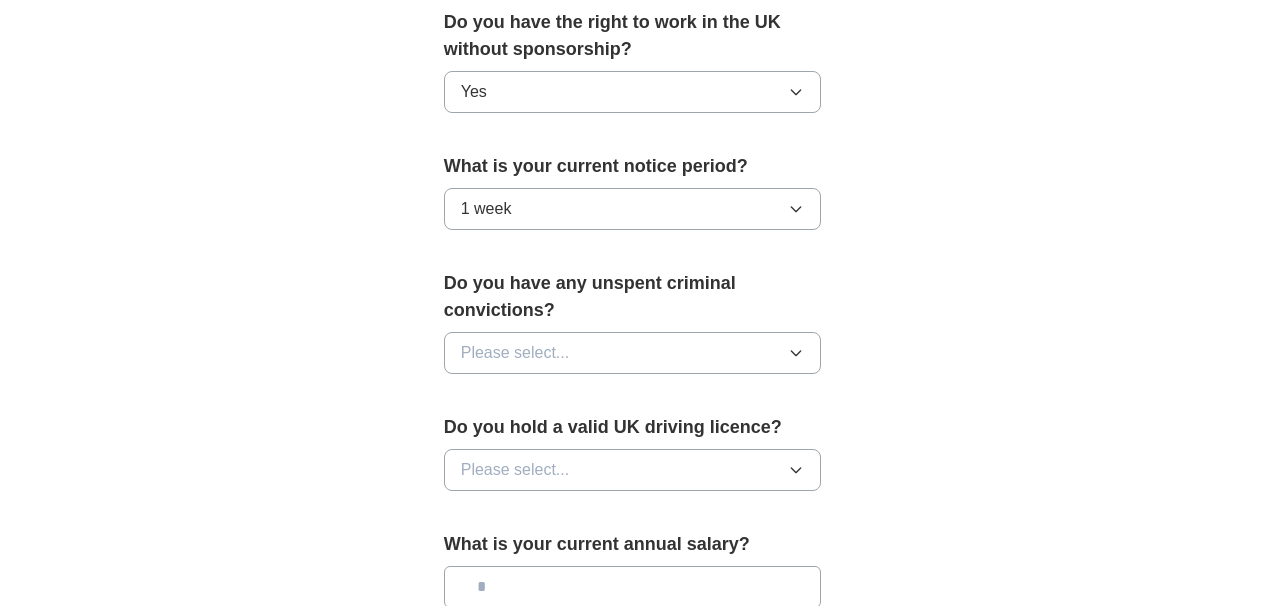 click on "**********" at bounding box center [633, -22] 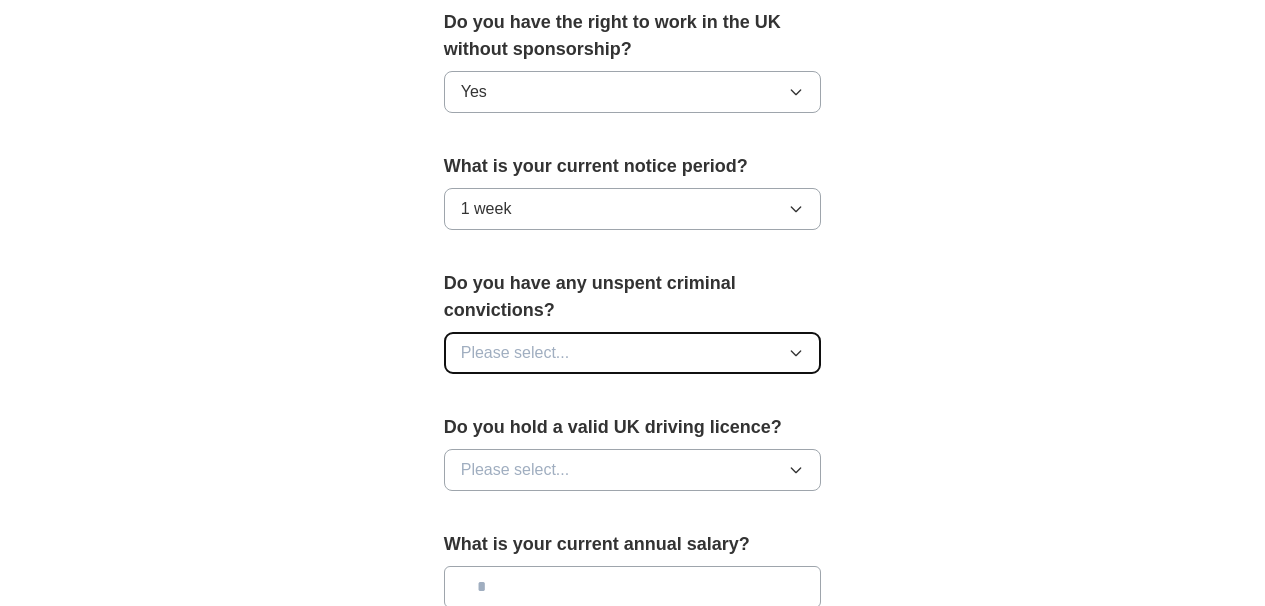 click on "Please select..." at bounding box center (633, 353) 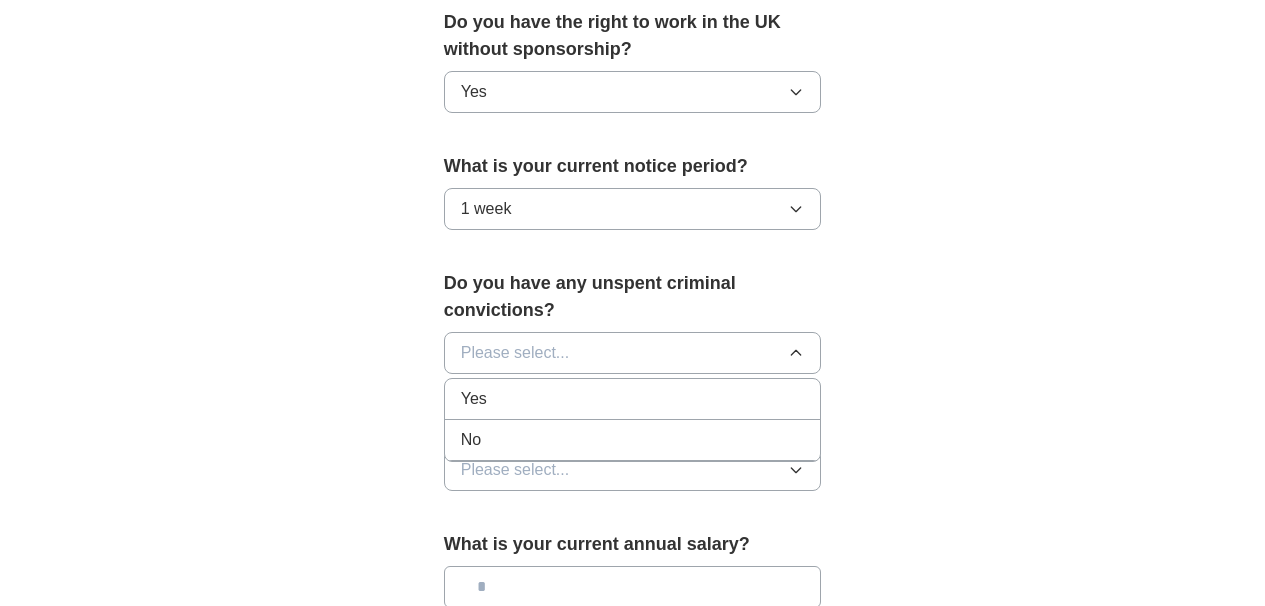 click on "Yes" at bounding box center [633, 399] 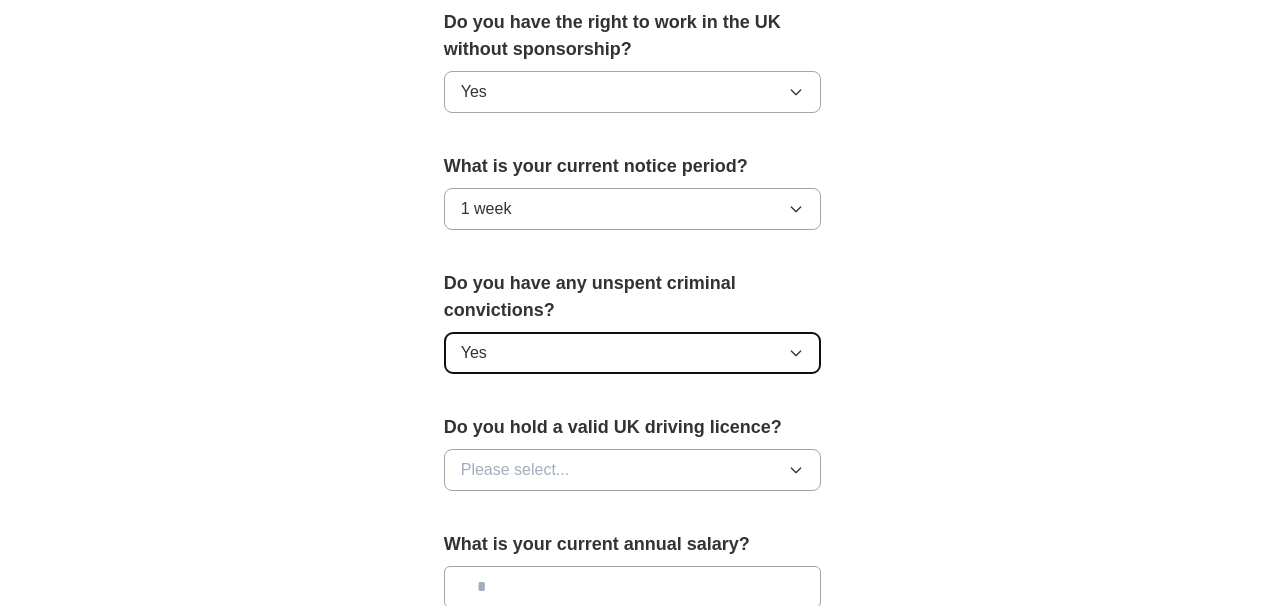 click on "Yes" at bounding box center (633, 353) 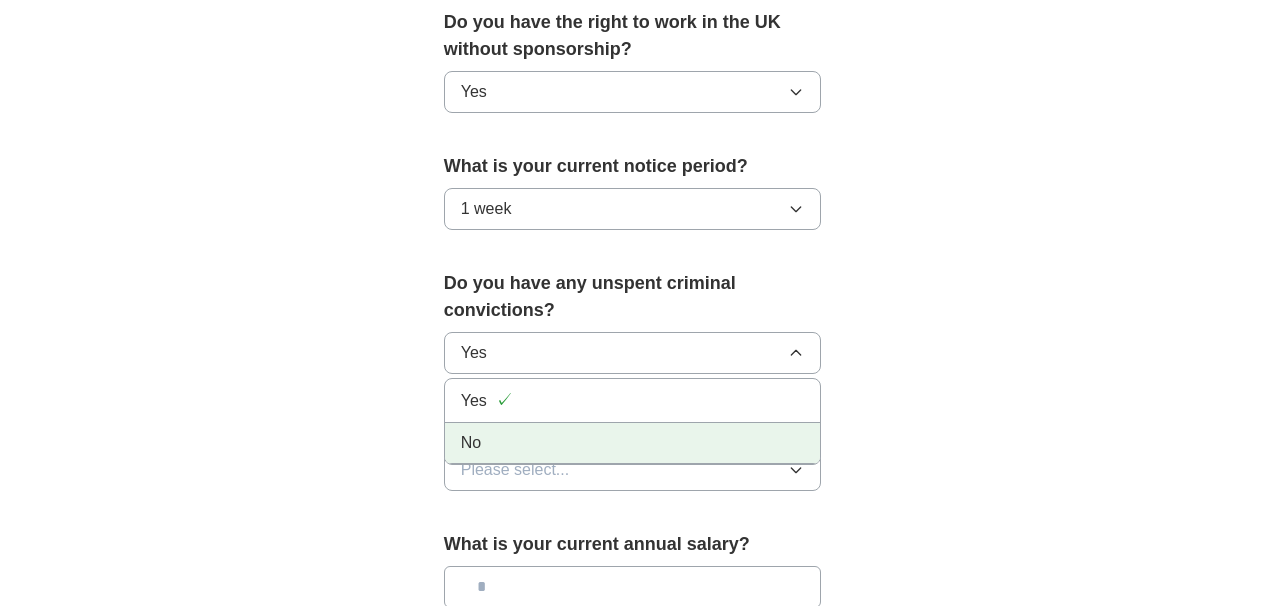 click on "No" at bounding box center (633, 443) 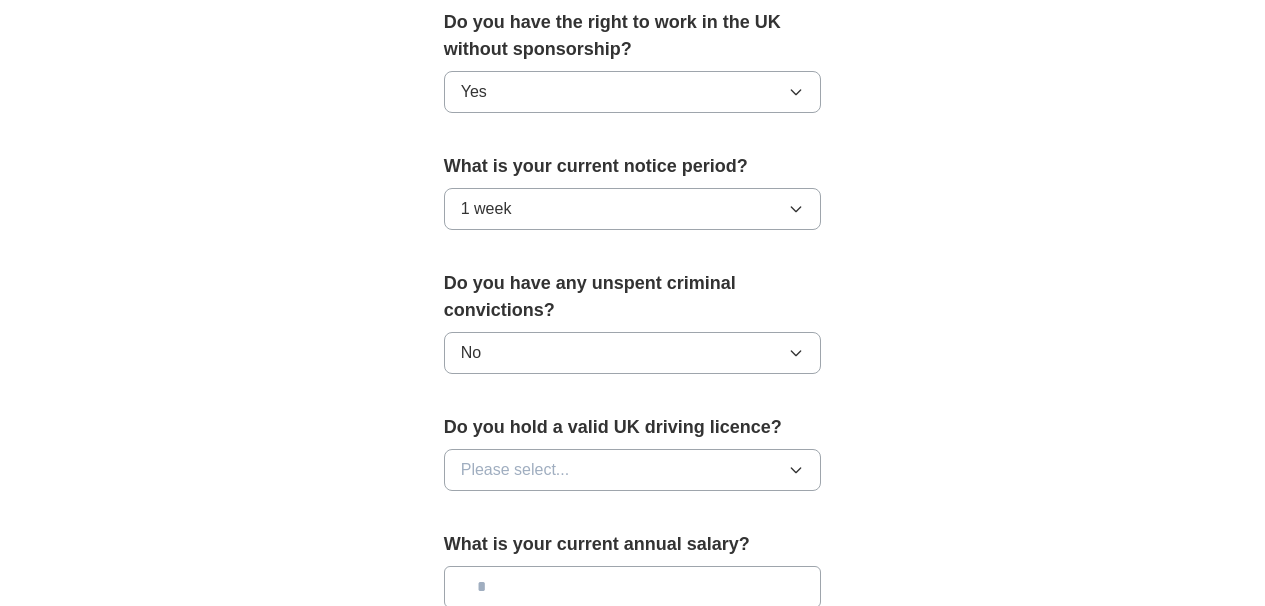 click on "**********" at bounding box center (633, -78) 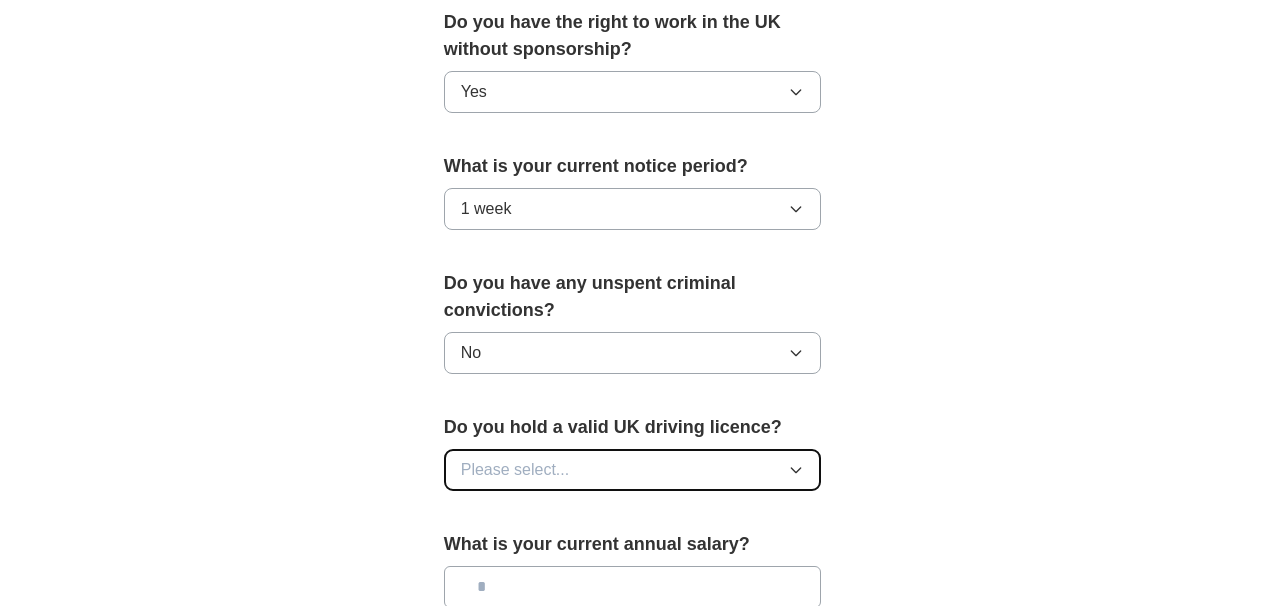 click on "Please select..." at bounding box center [633, 470] 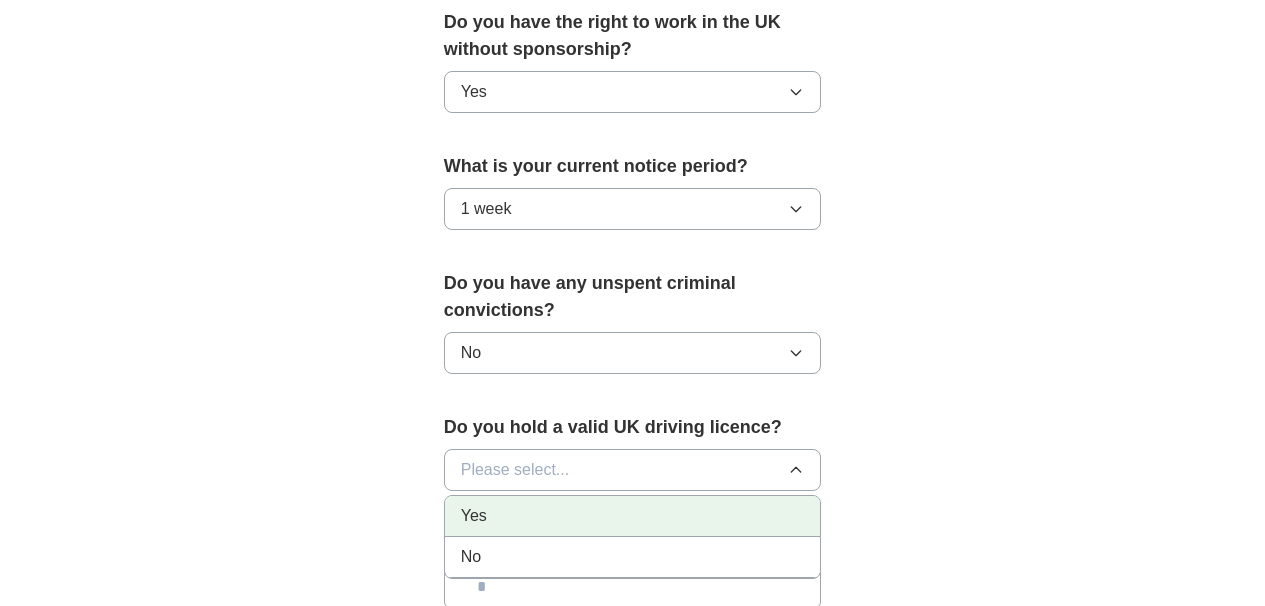 click on "Yes" at bounding box center (633, 516) 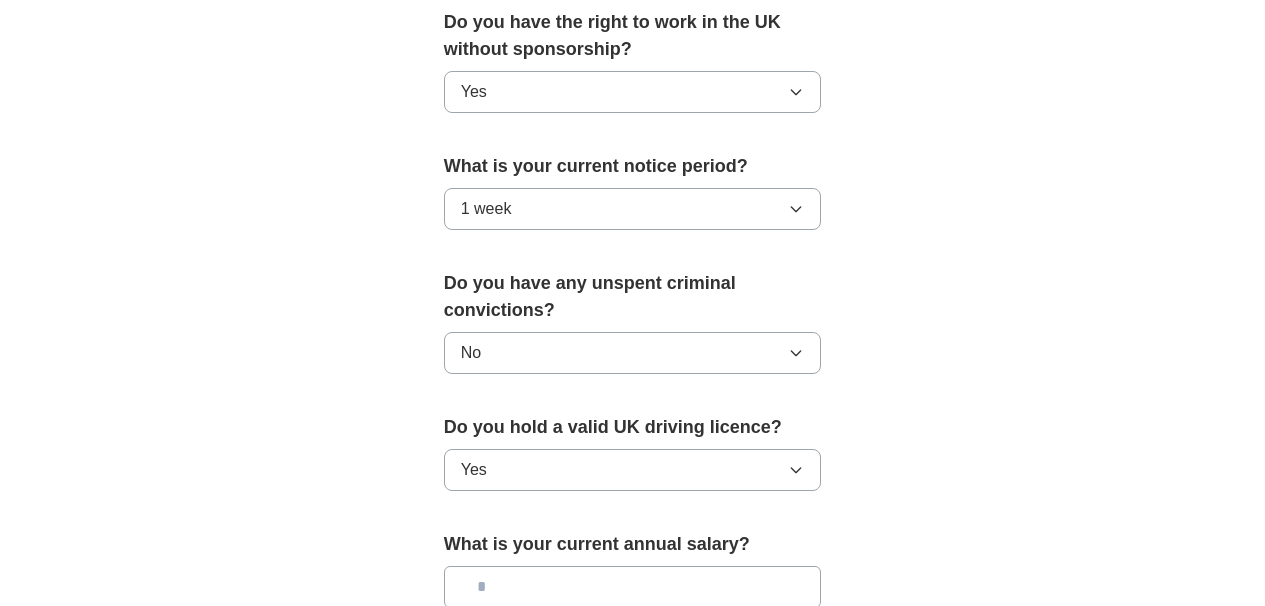 click on "**********" at bounding box center (633, -78) 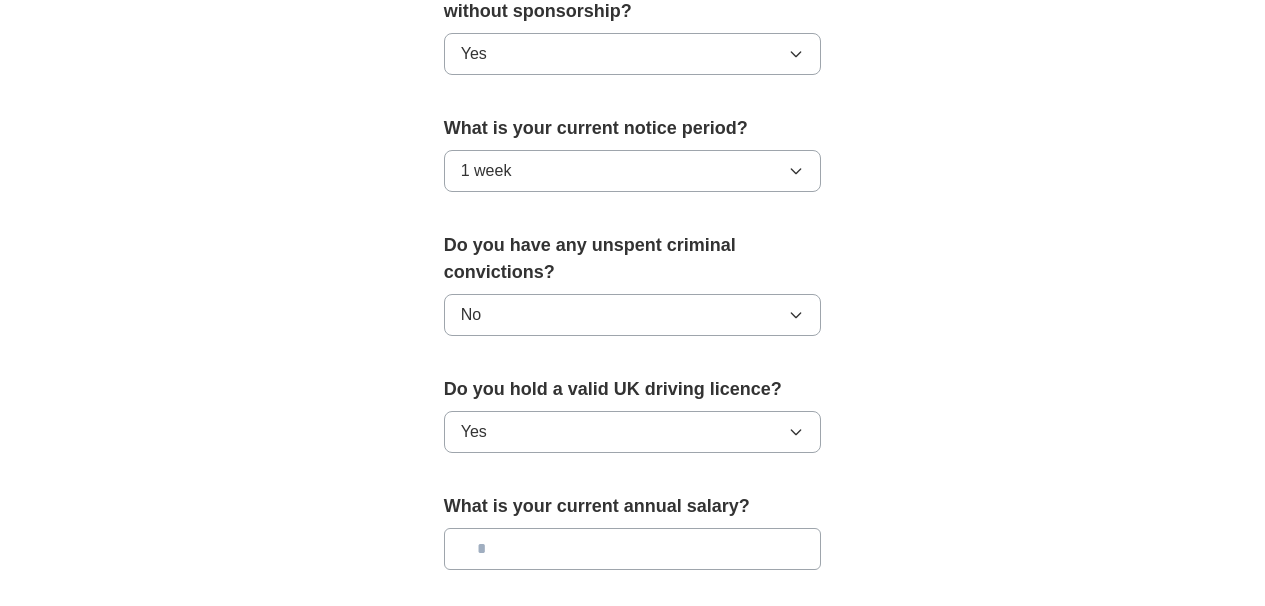 drag, startPoint x: 643, startPoint y: 494, endPoint x: 641, endPoint y: 517, distance: 23.086792 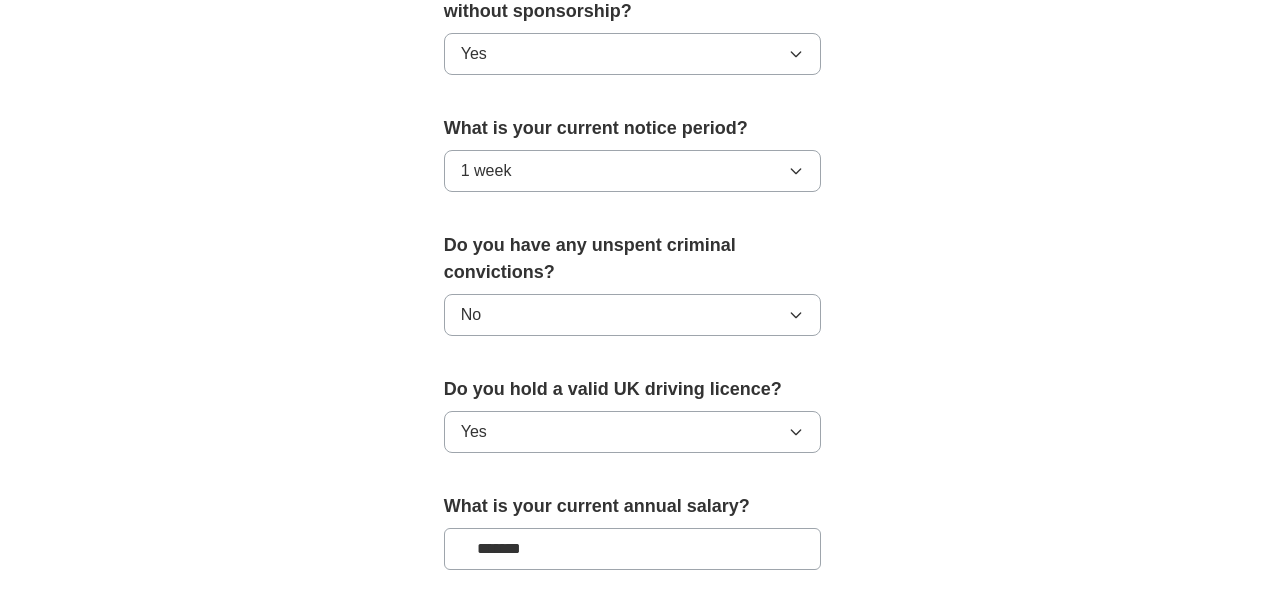 type on "*******" 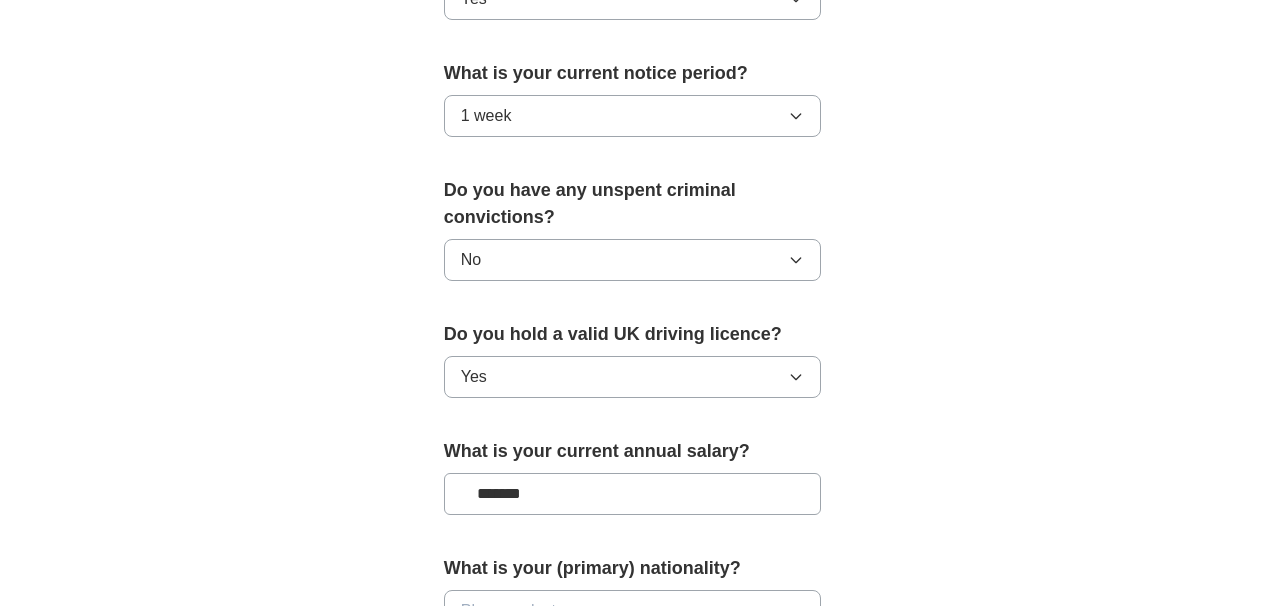 scroll, scrollTop: 1470, scrollLeft: 0, axis: vertical 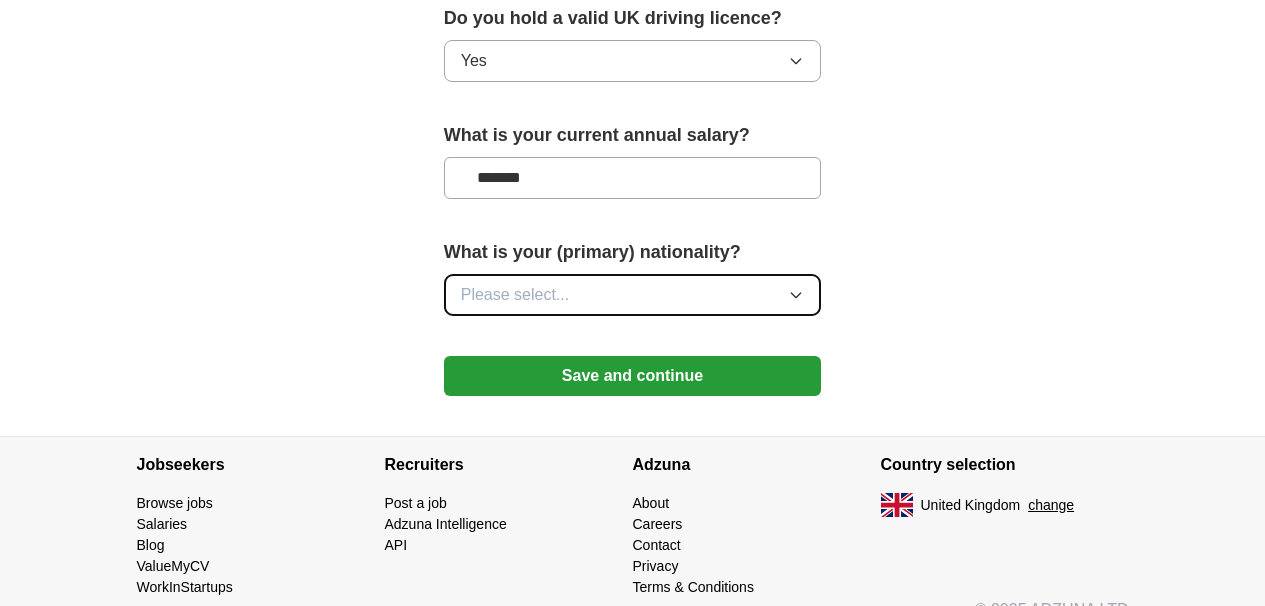click on "Please select..." at bounding box center [633, 295] 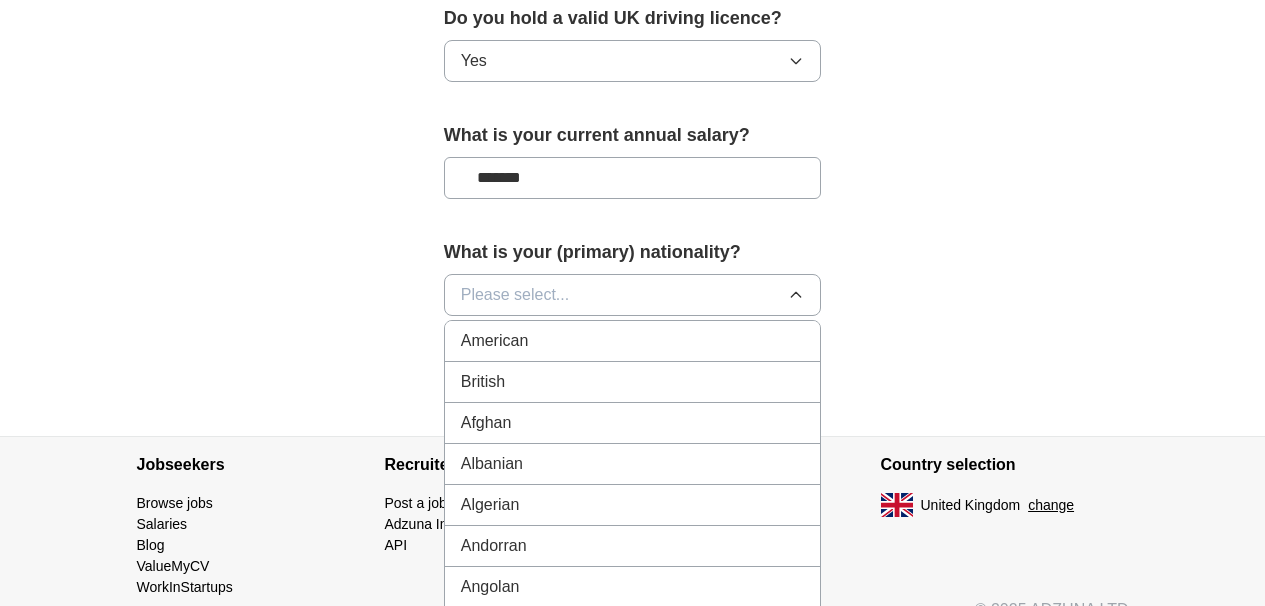 click on "British" at bounding box center [633, 382] 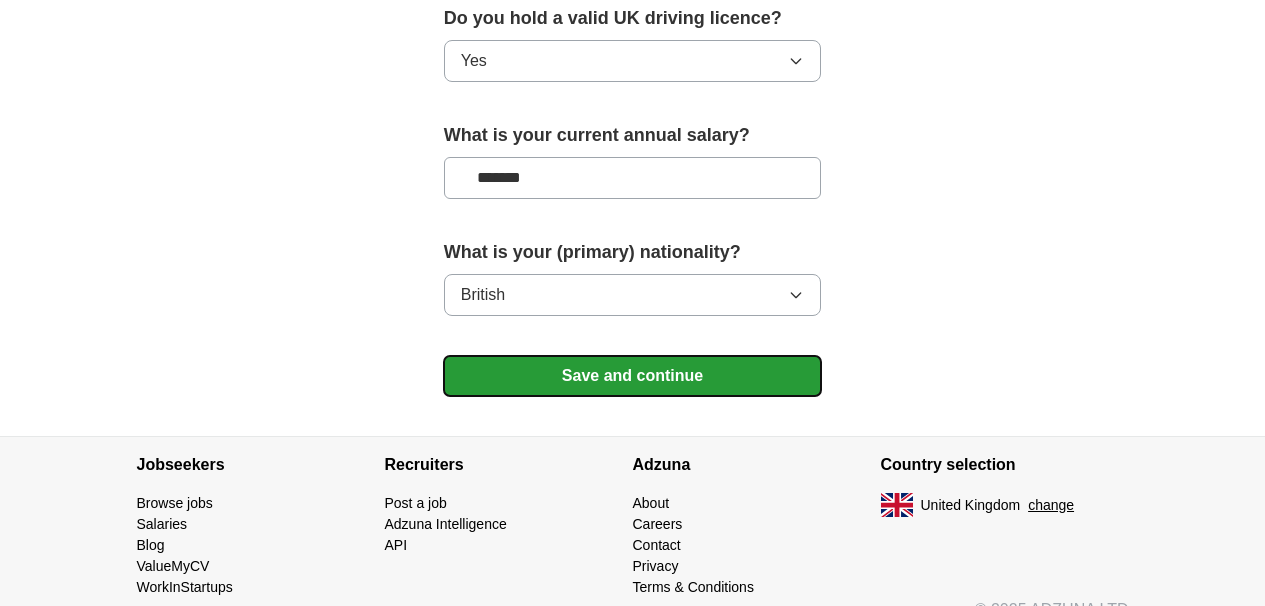 click on "Save and continue" at bounding box center [633, 376] 